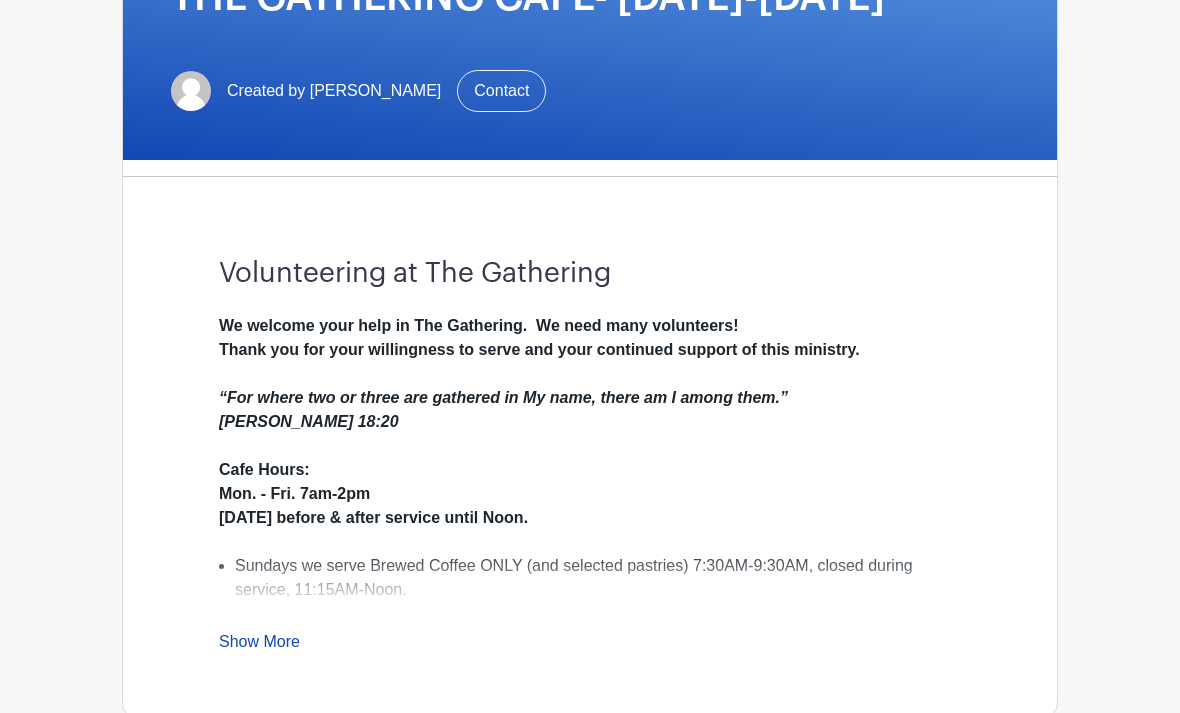 scroll, scrollTop: 0, scrollLeft: 0, axis: both 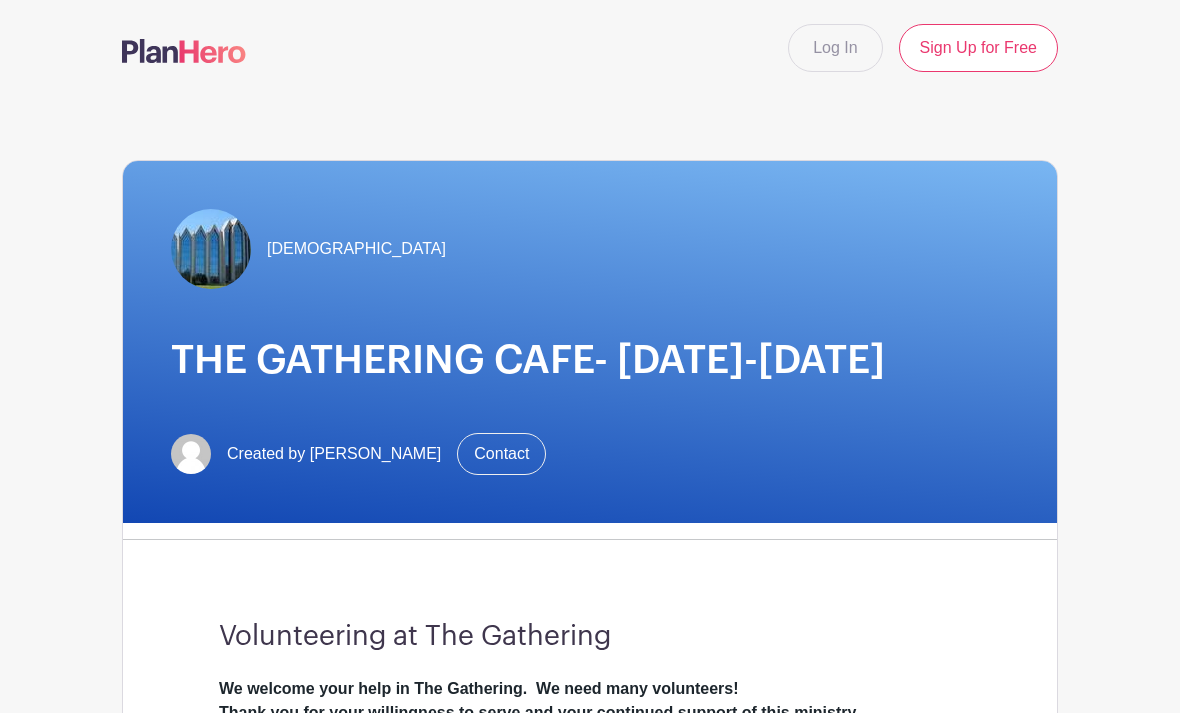 click on "Log In" at bounding box center [835, 48] 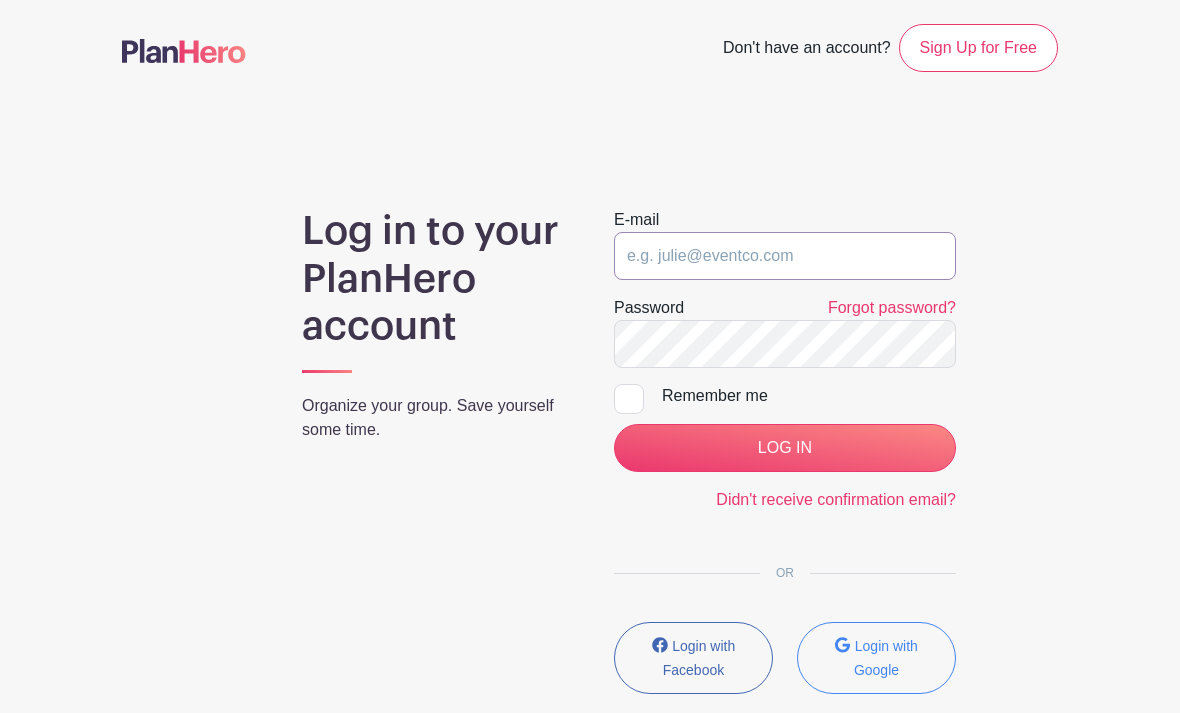 click at bounding box center [785, 256] 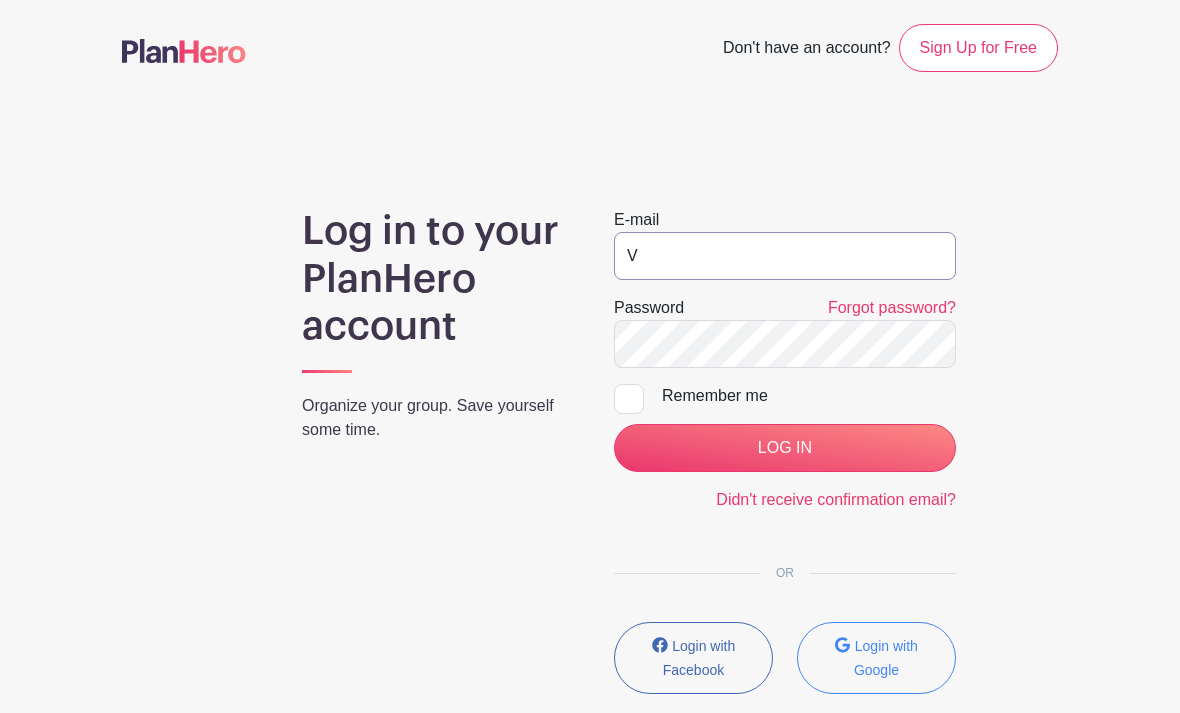 click on "V" at bounding box center (785, 256) 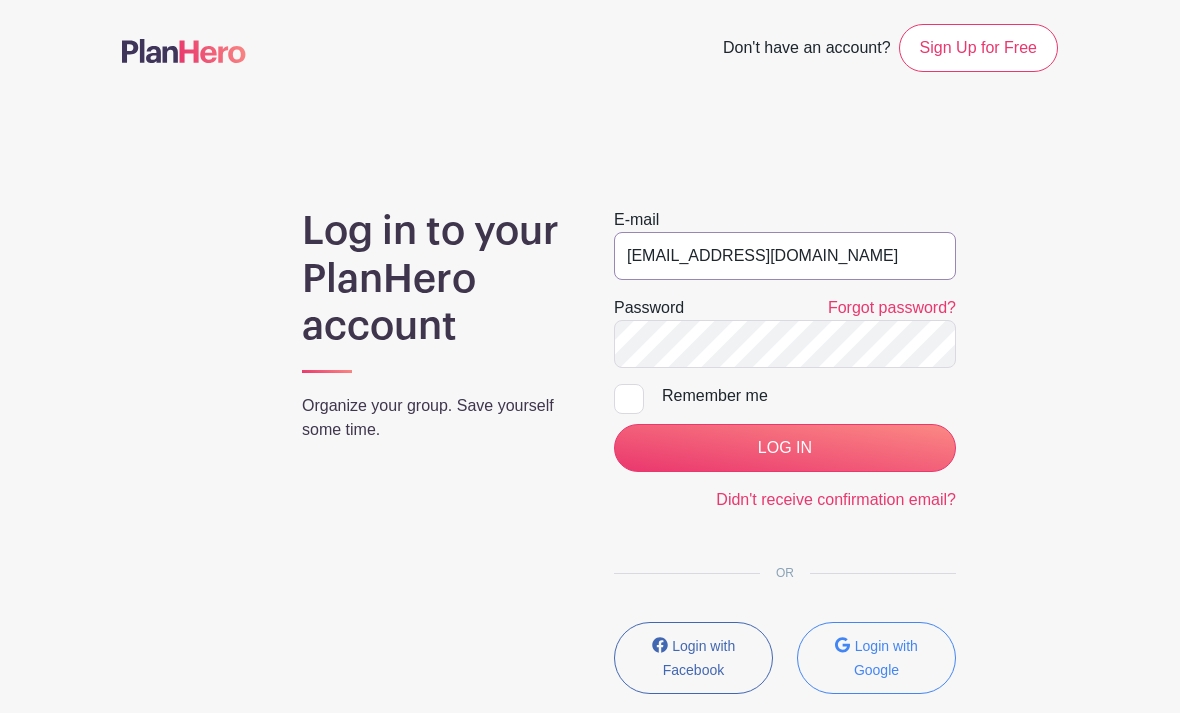 type on "[EMAIL_ADDRESS][DOMAIN_NAME]" 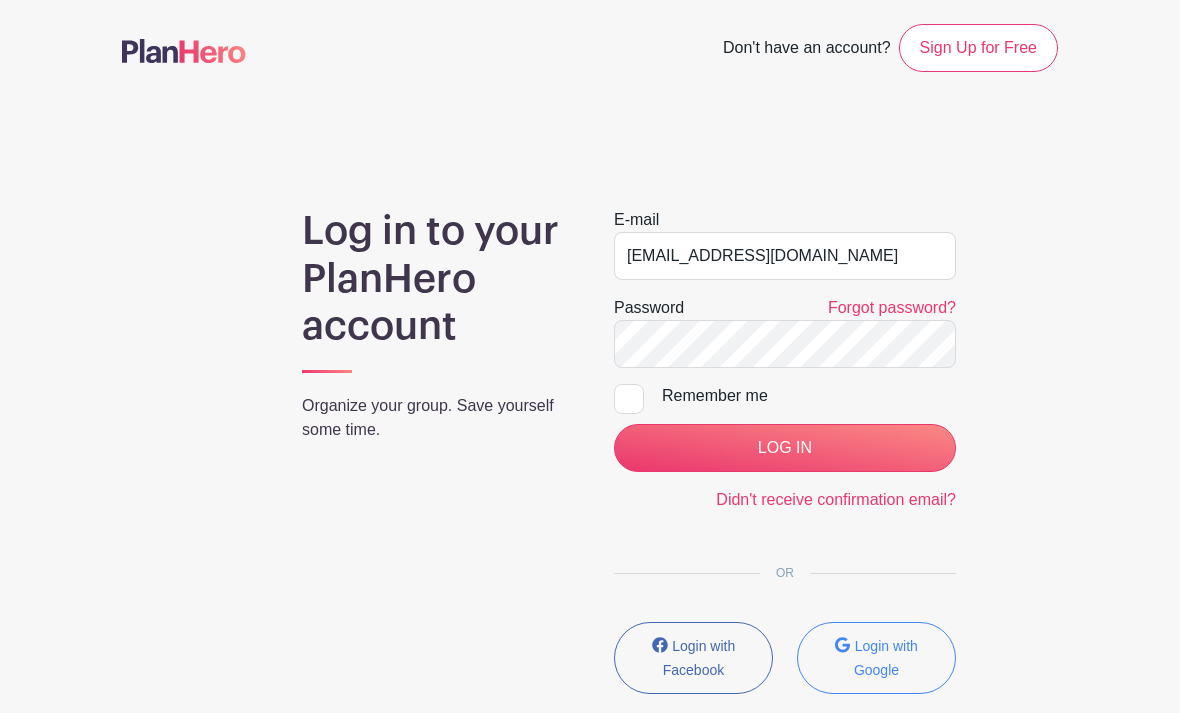 click on "LOG IN" at bounding box center [785, 448] 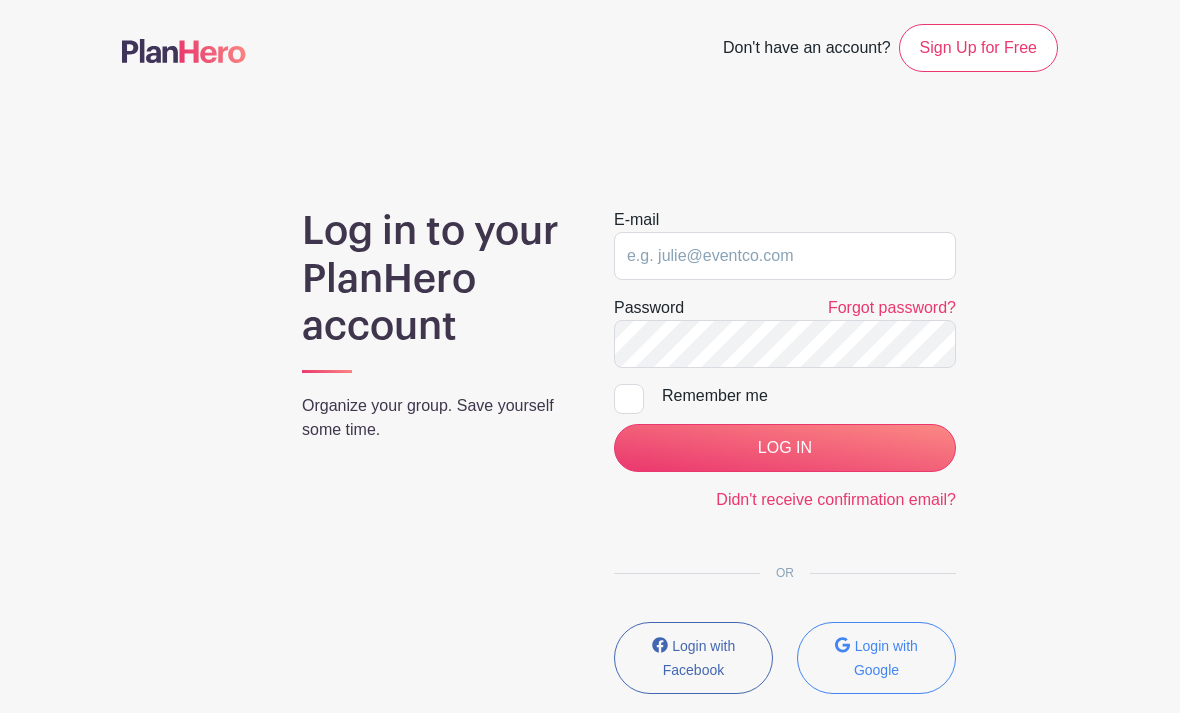 scroll, scrollTop: 0, scrollLeft: 0, axis: both 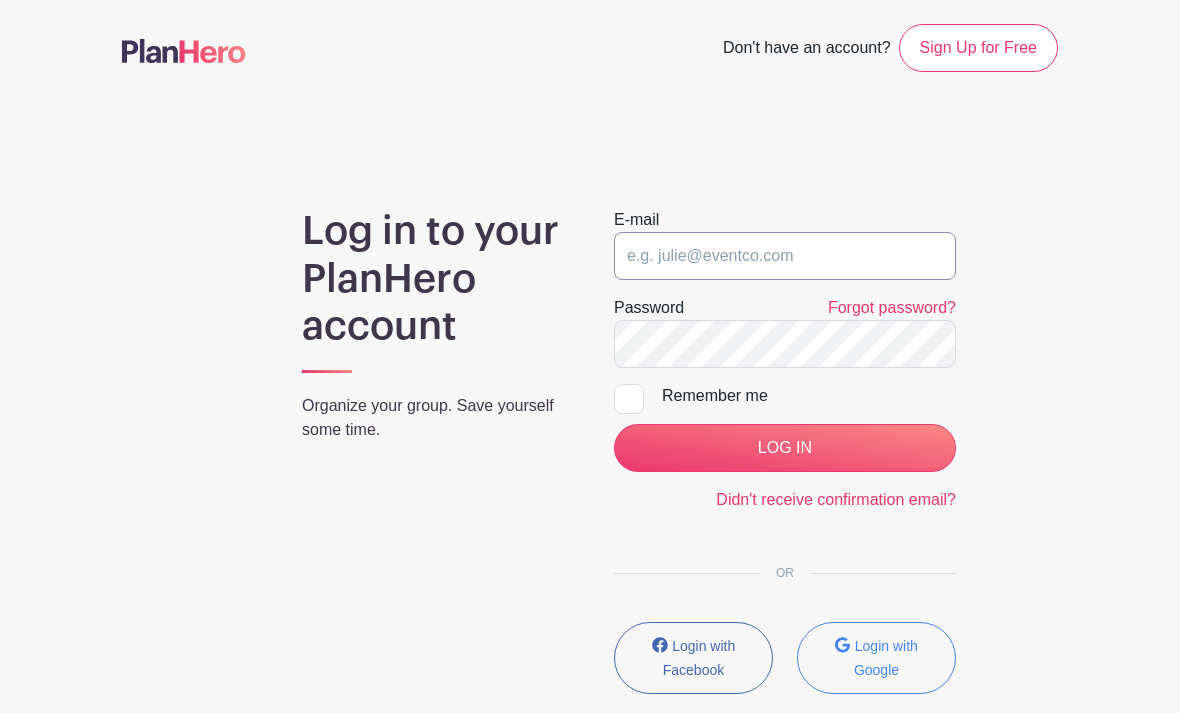 click at bounding box center (785, 256) 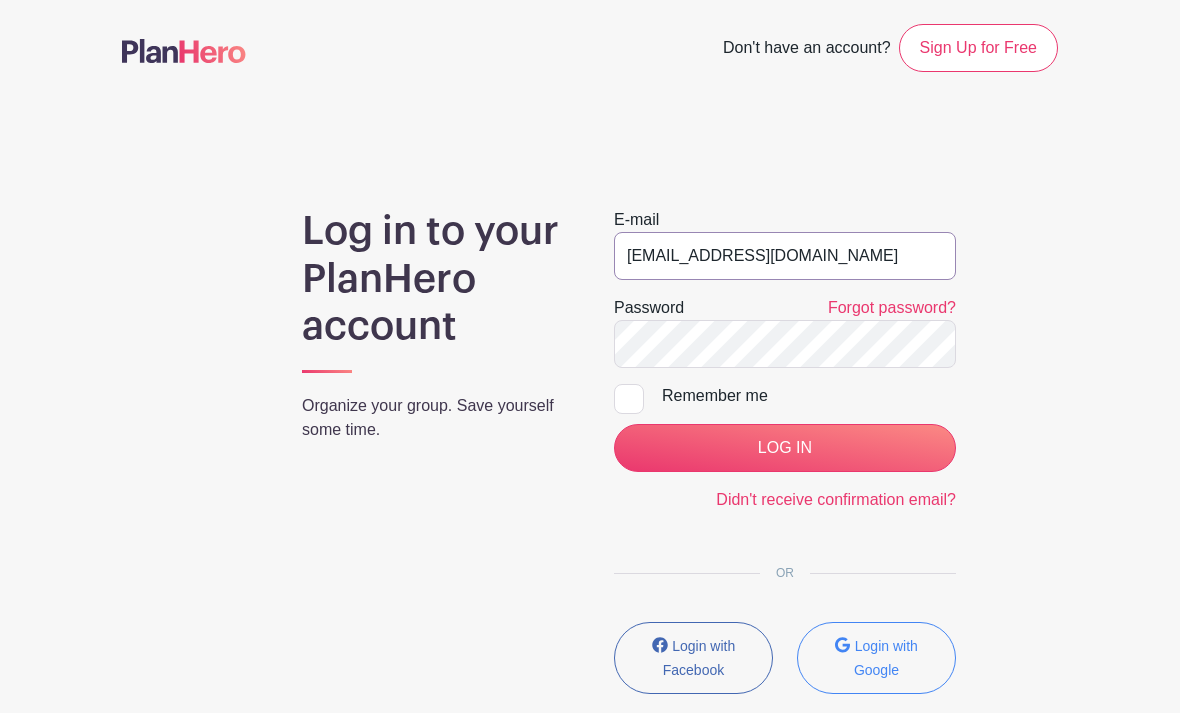 type on "[EMAIL_ADDRESS][DOMAIN_NAME]" 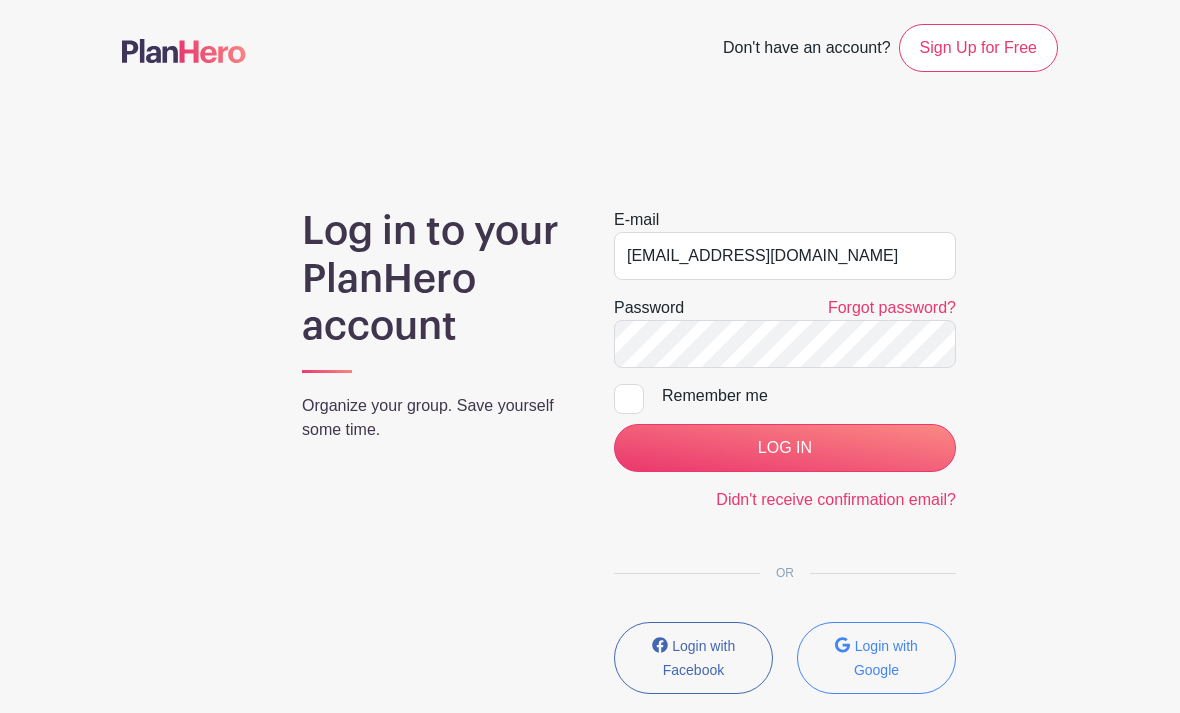 click on "LOG IN" at bounding box center [785, 448] 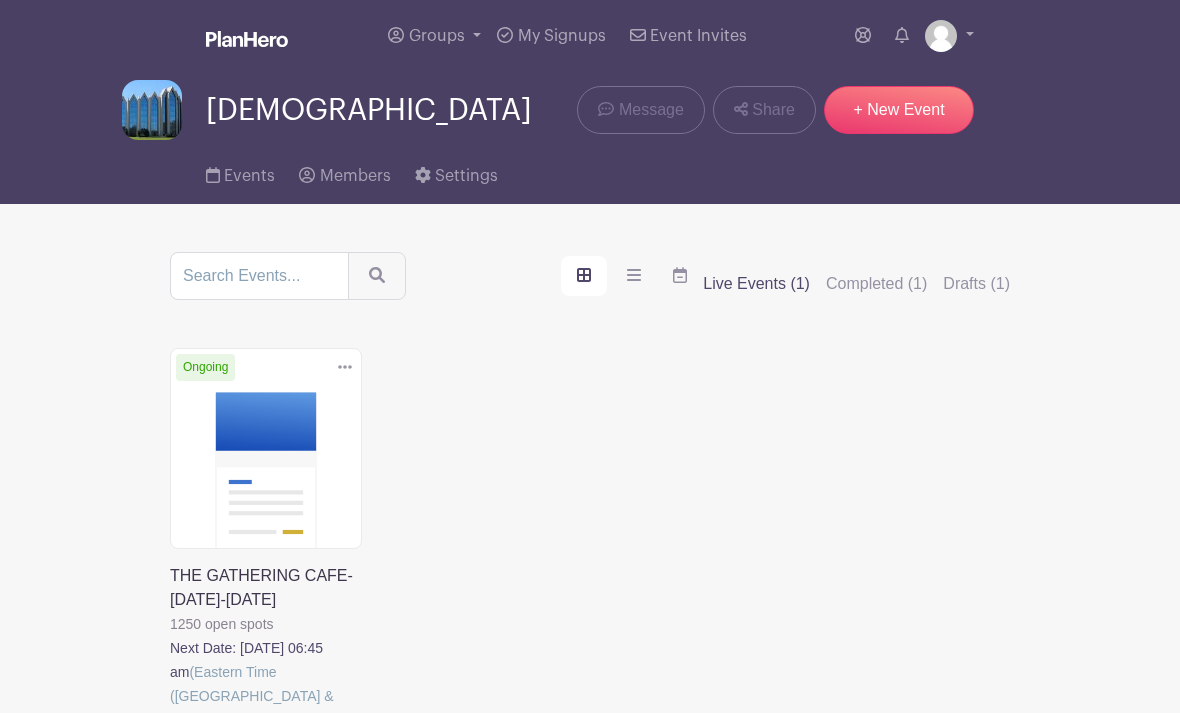 scroll, scrollTop: 0, scrollLeft: 0, axis: both 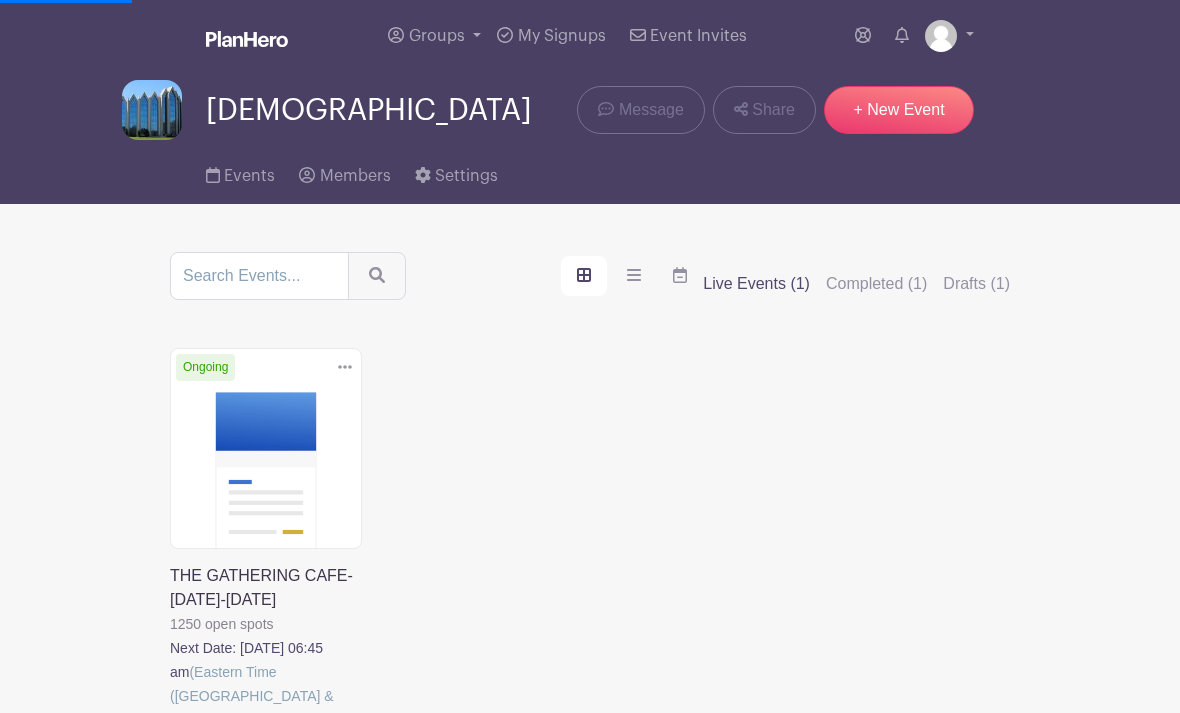 click at bounding box center [170, 732] 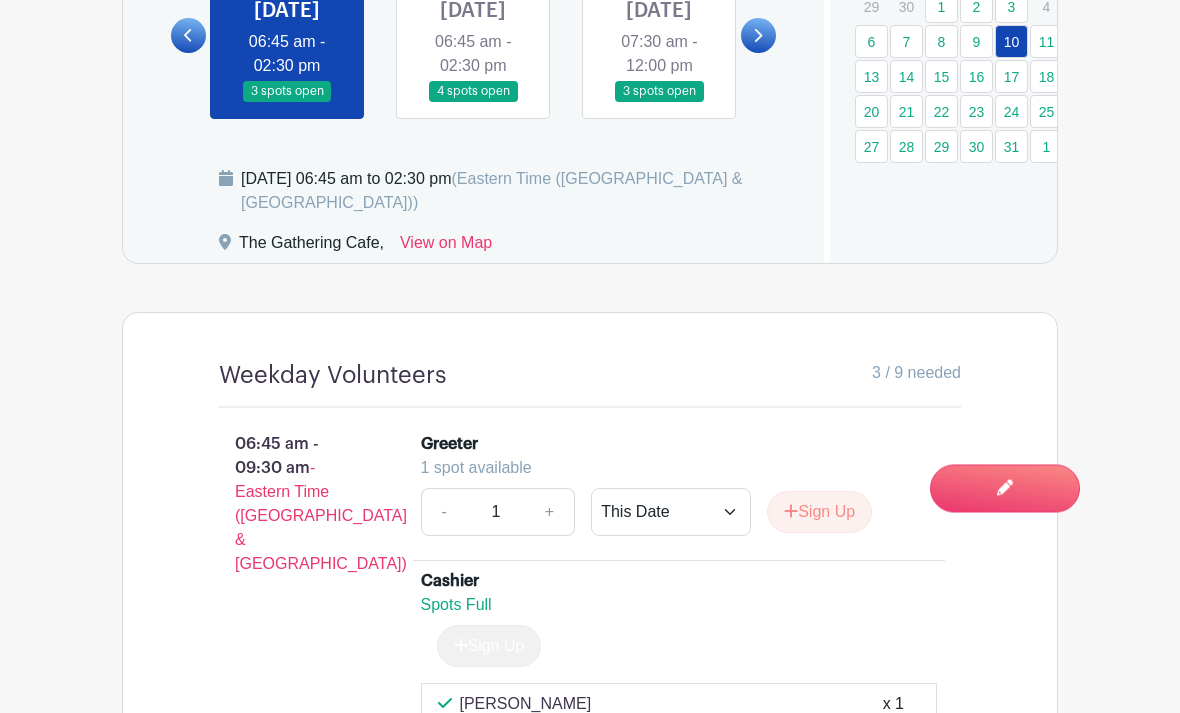 scroll, scrollTop: 1382, scrollLeft: 0, axis: vertical 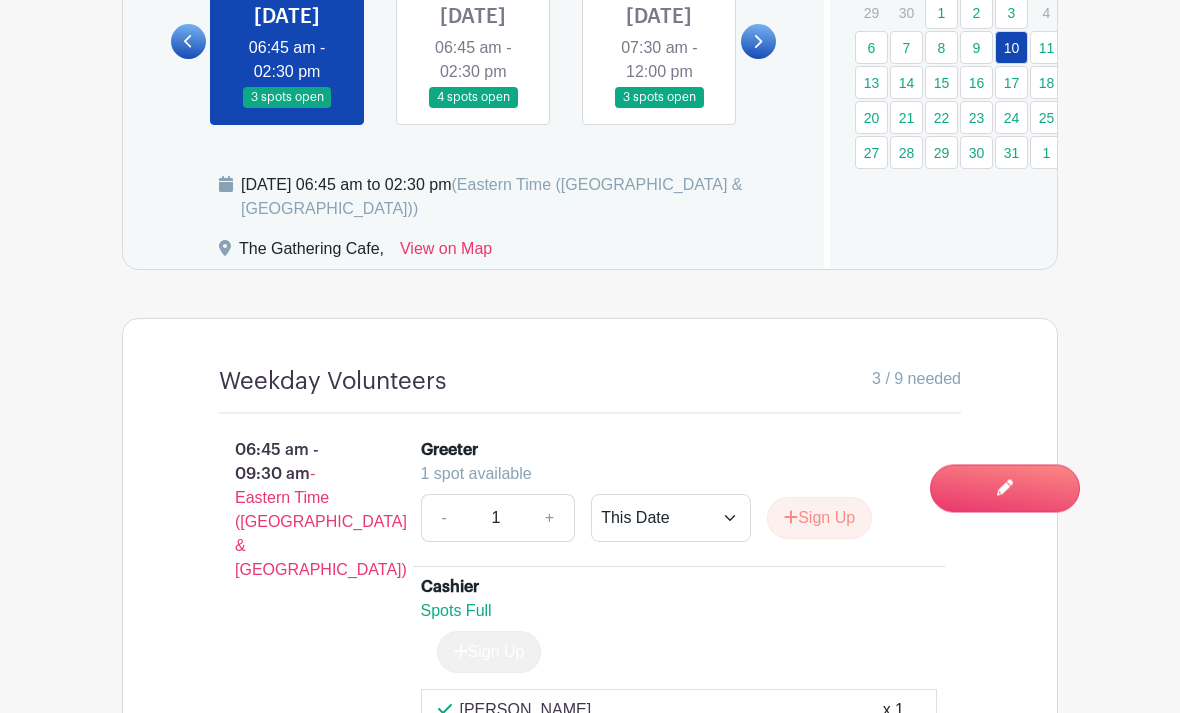 click at bounding box center (473, 109) 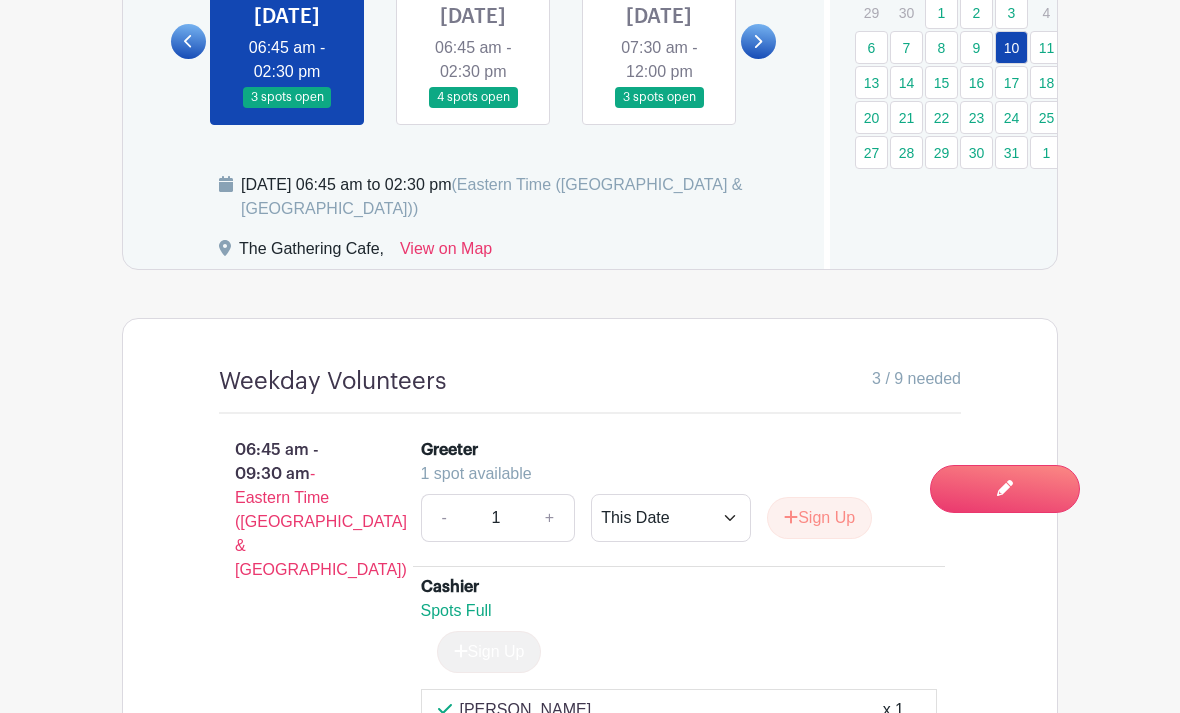 click at bounding box center [473, 108] 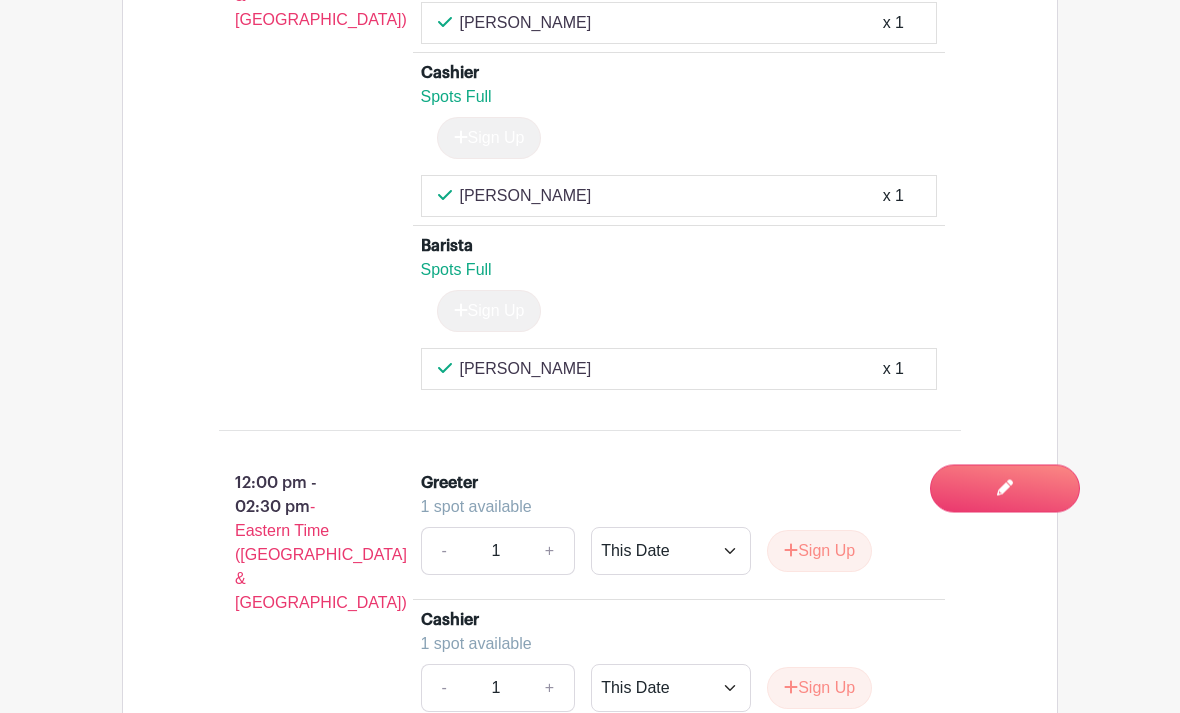 scroll, scrollTop: 2498, scrollLeft: 0, axis: vertical 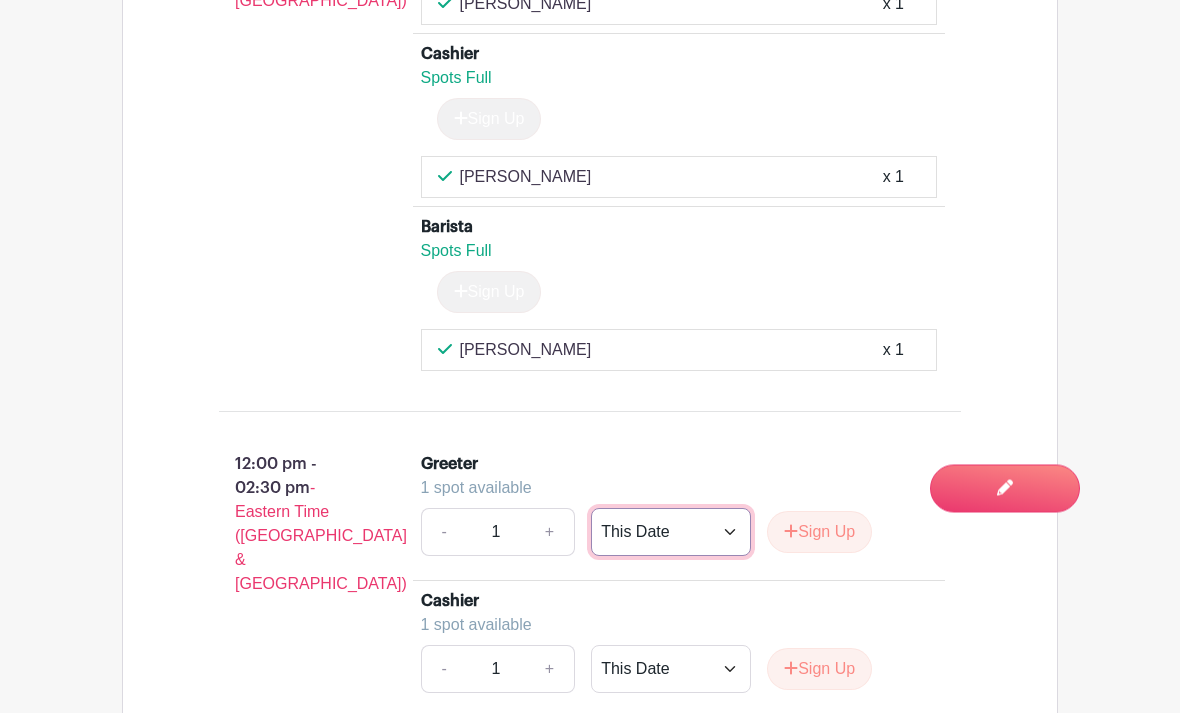 click on "This Date
Select Dates" at bounding box center (671, 533) 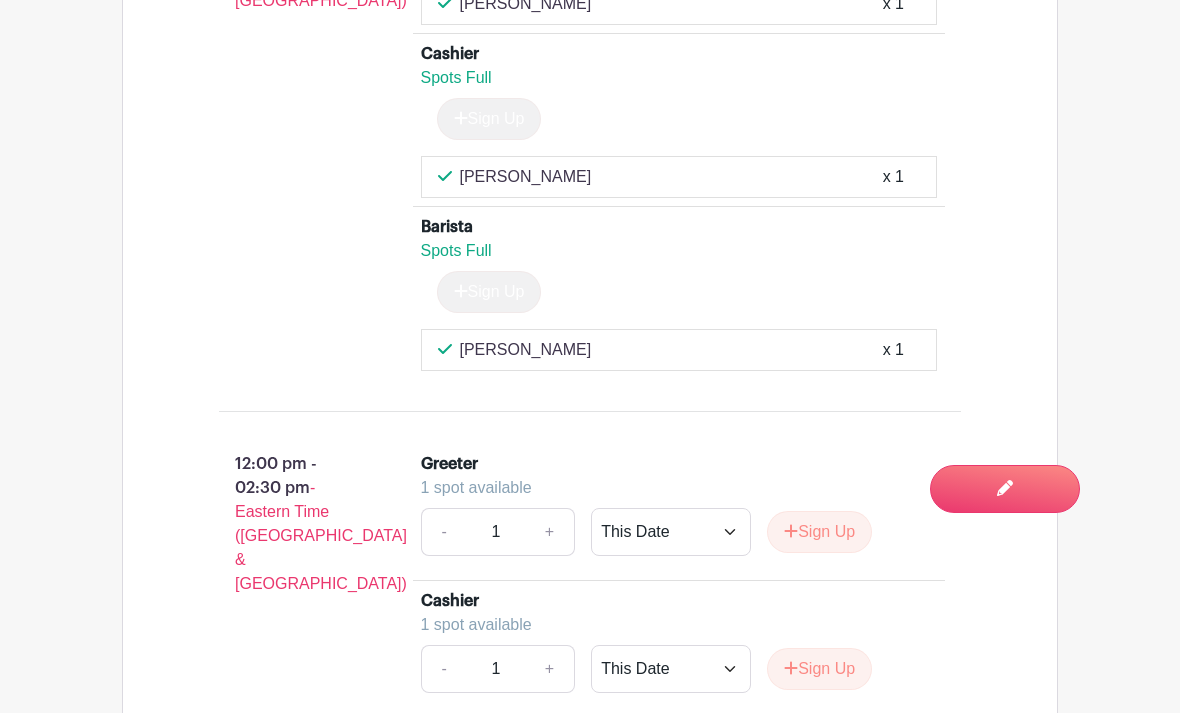 click on "Switch to Edit Mode" at bounding box center (0, 0) 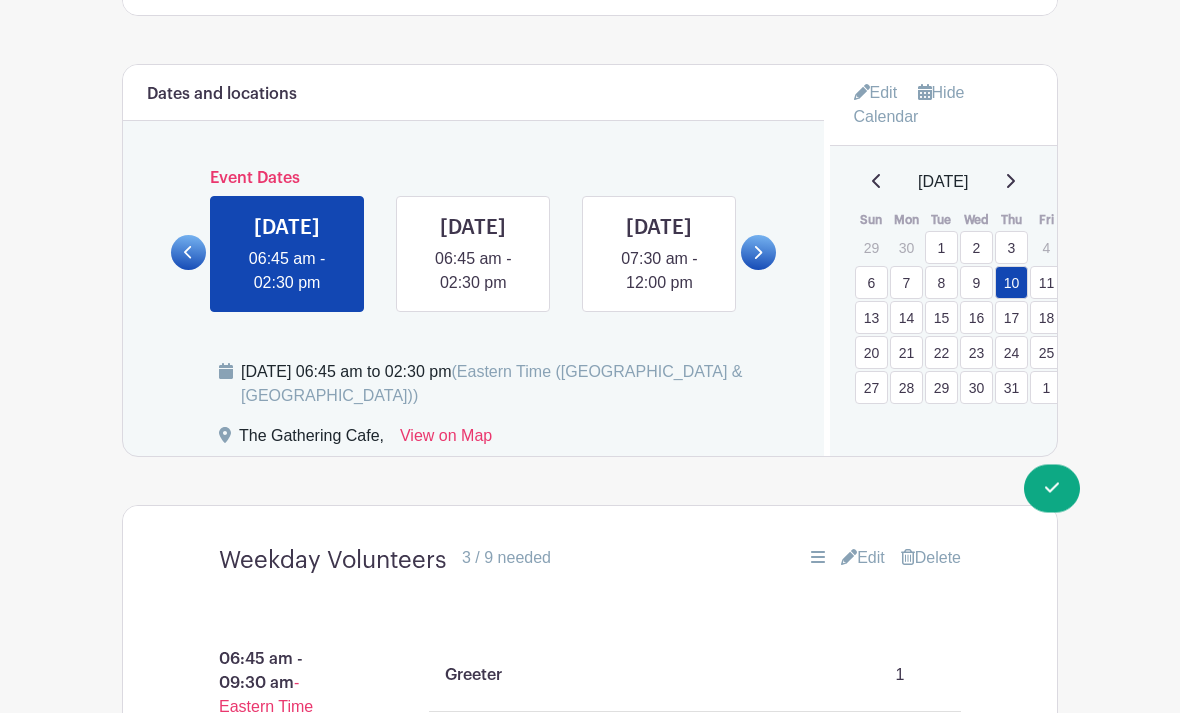 scroll, scrollTop: 1215, scrollLeft: 0, axis: vertical 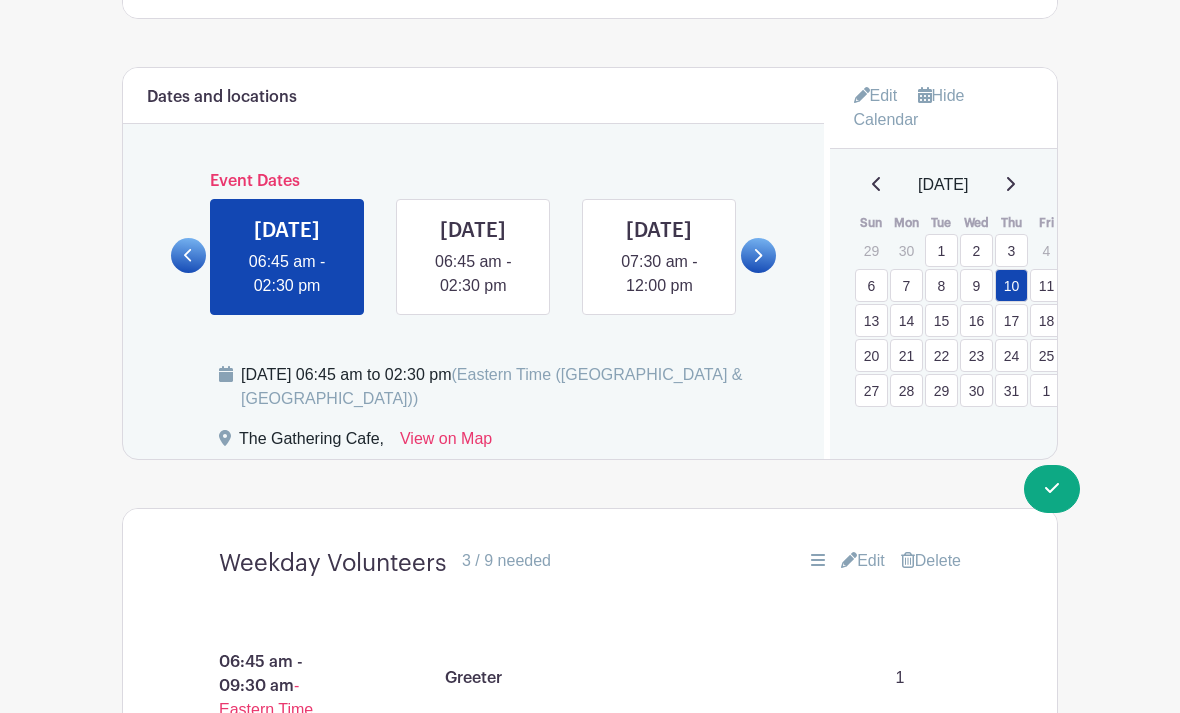 click on "11" at bounding box center (1046, 285) 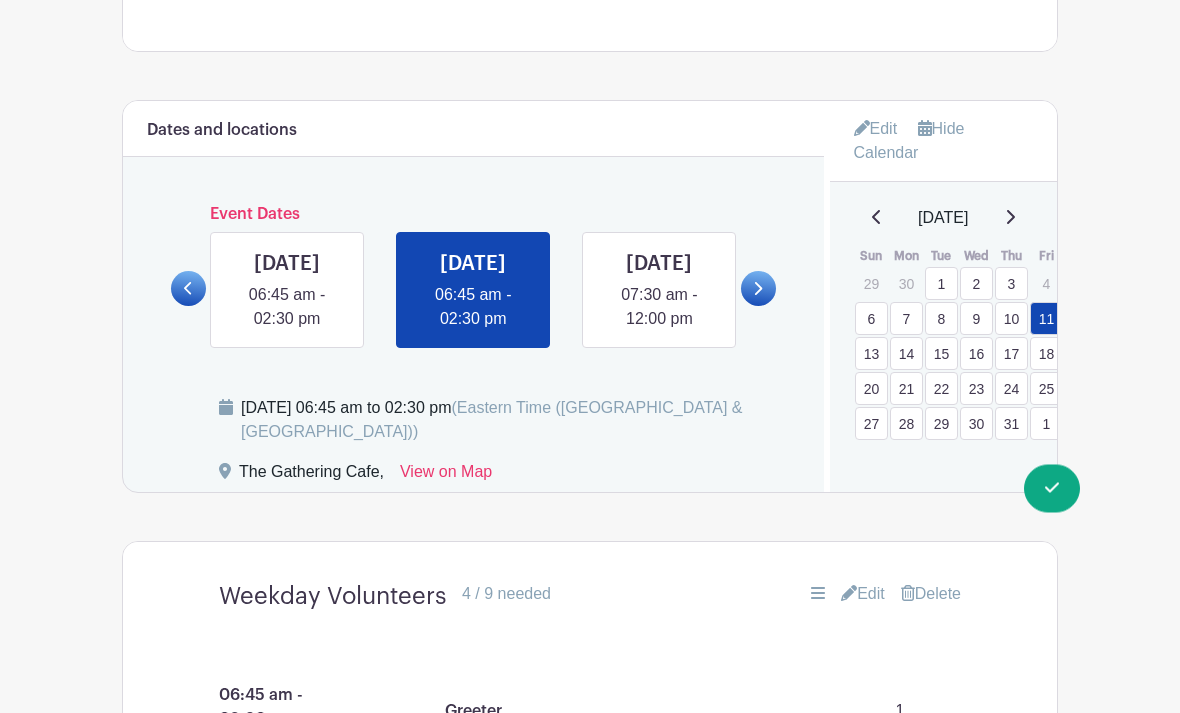 scroll, scrollTop: 1196, scrollLeft: 0, axis: vertical 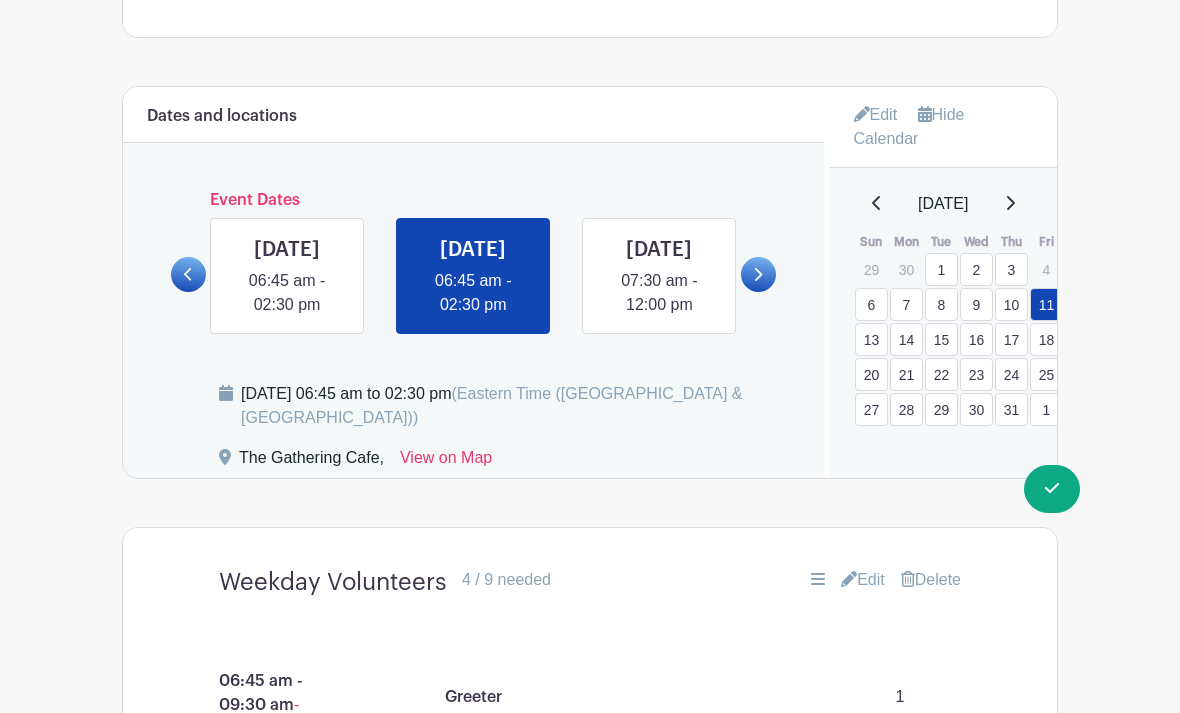 click at bounding box center (473, 317) 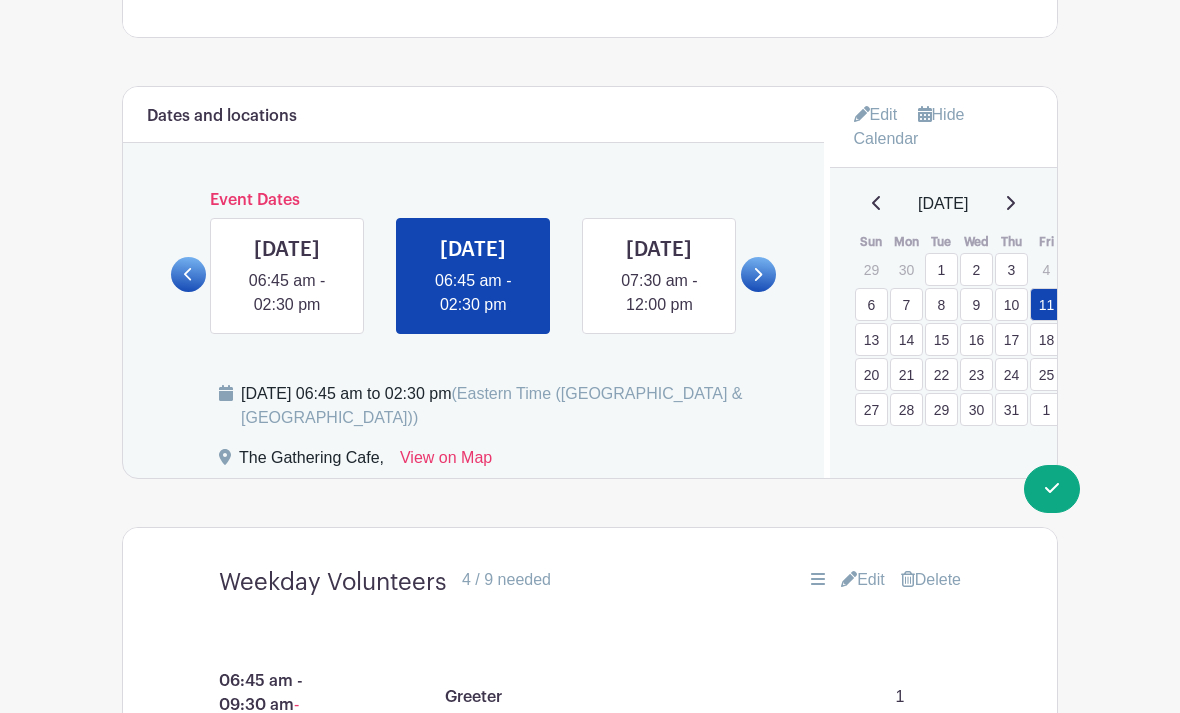 click at bounding box center [0, 0] 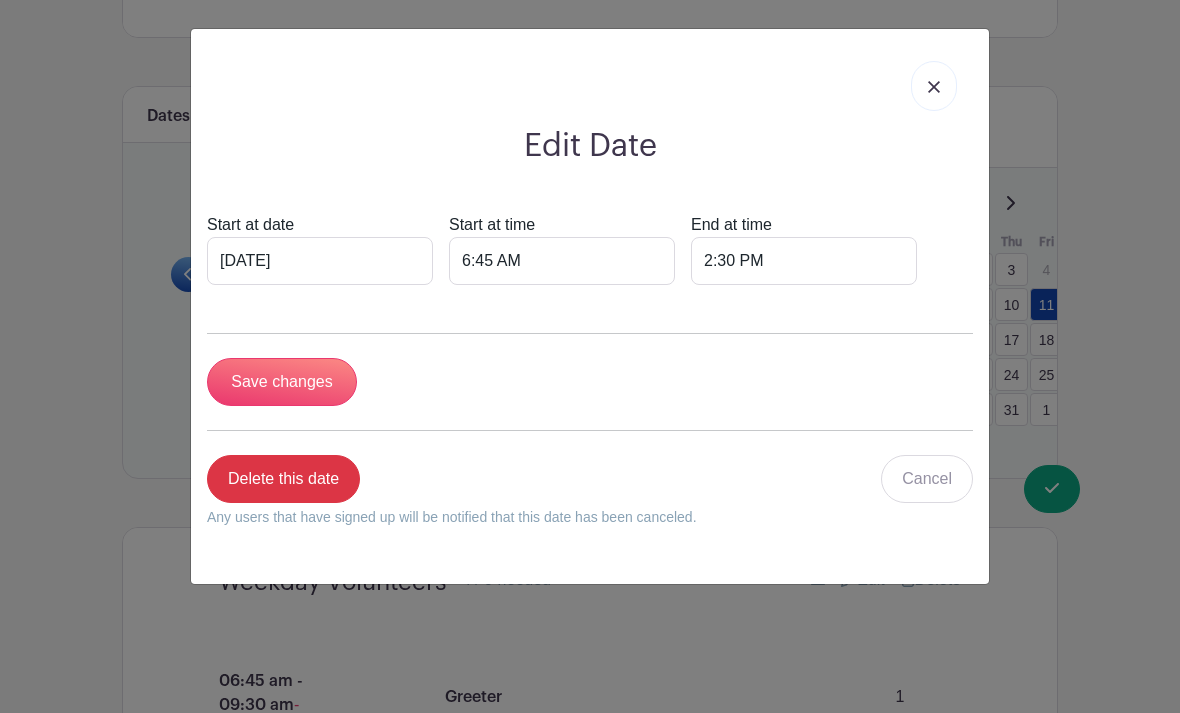 click at bounding box center (934, 86) 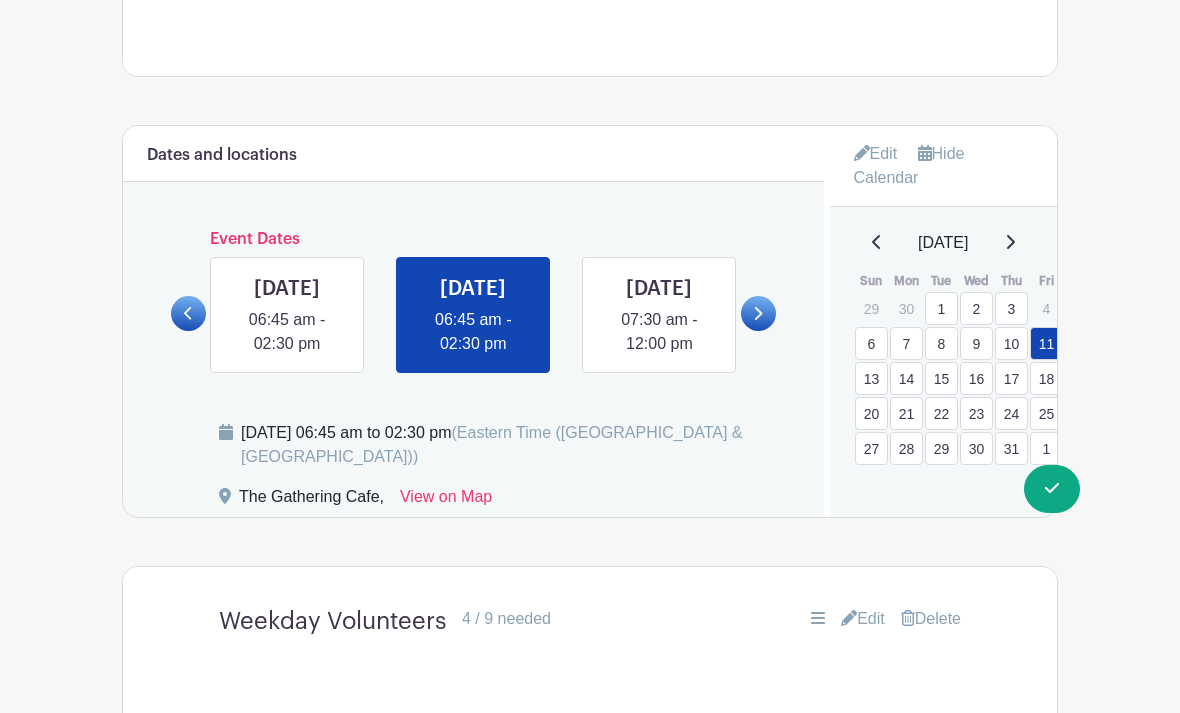 scroll, scrollTop: 1160, scrollLeft: 0, axis: vertical 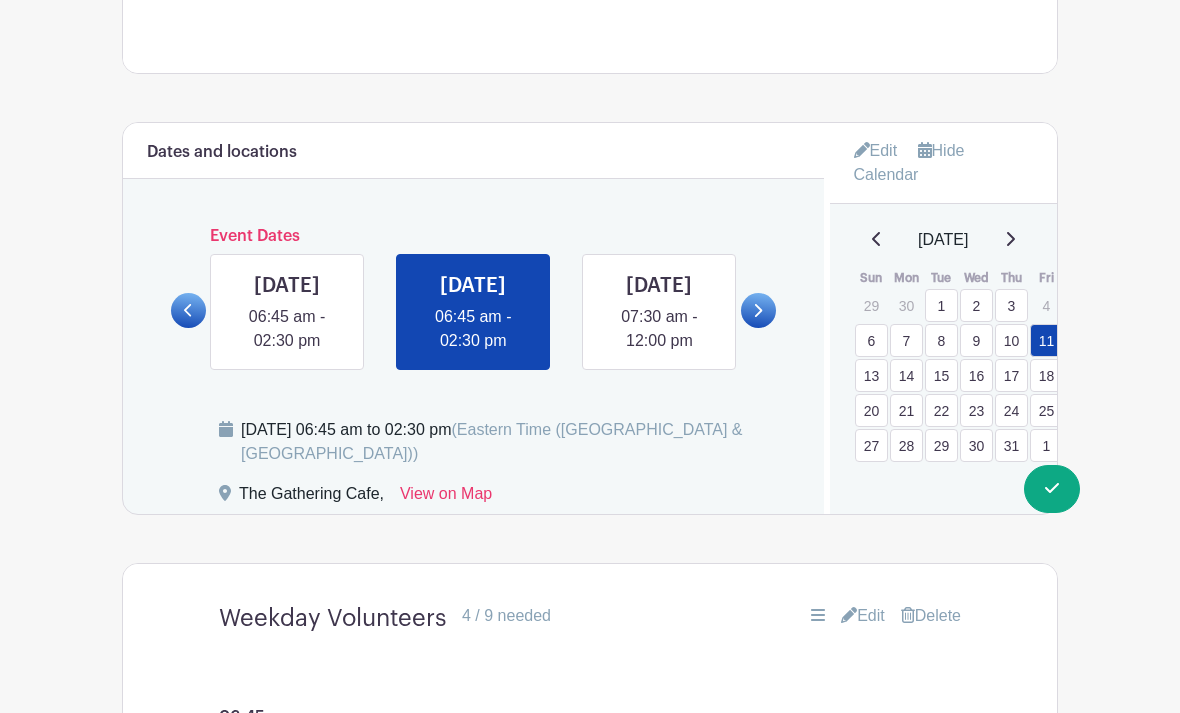 click on "Switch to Signup Mode" at bounding box center [0, 0] 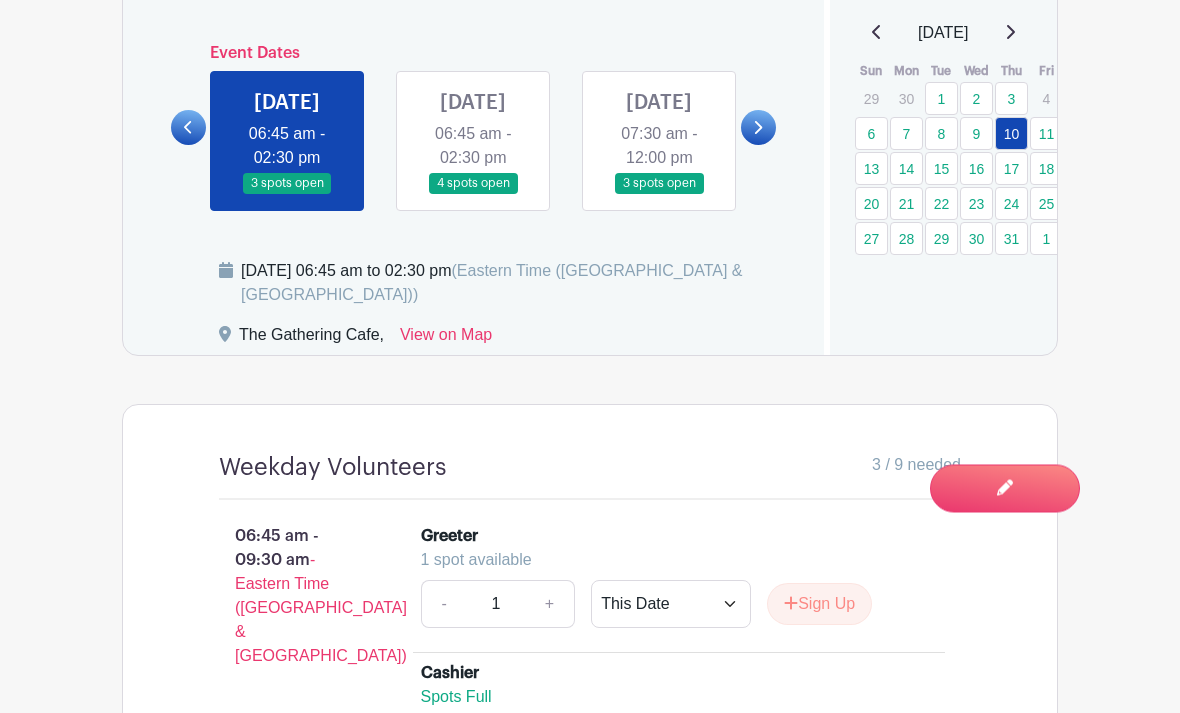 scroll, scrollTop: 1296, scrollLeft: 0, axis: vertical 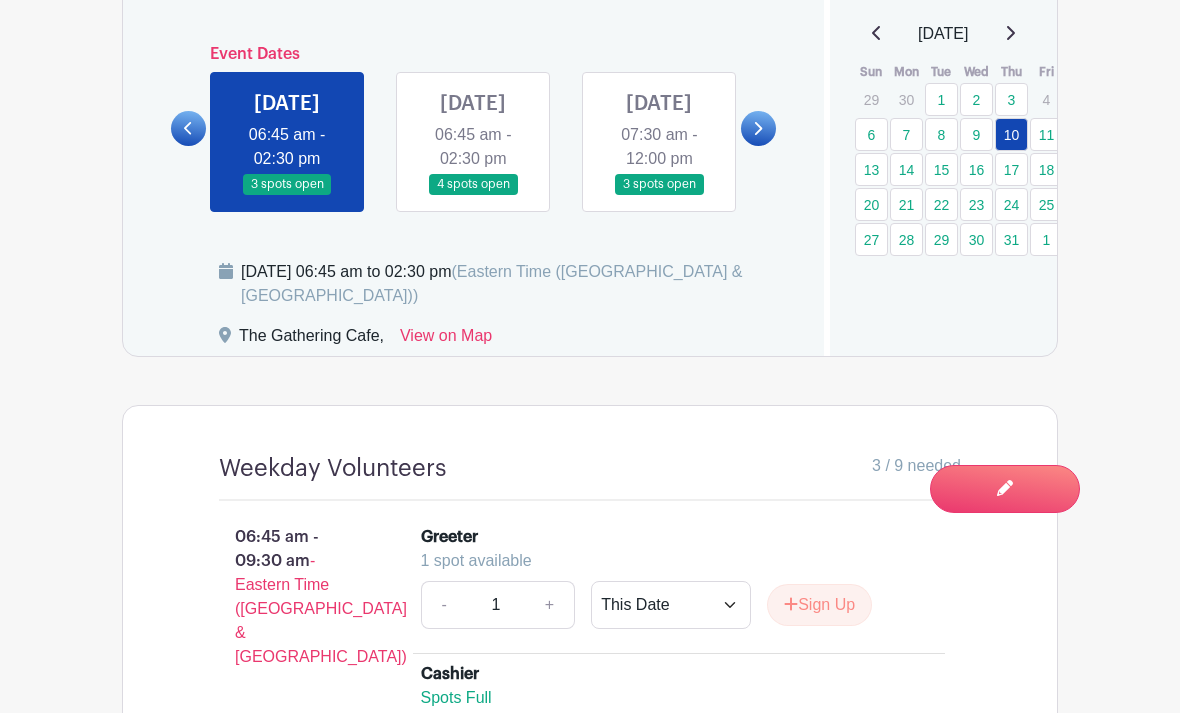 click at bounding box center (473, 195) 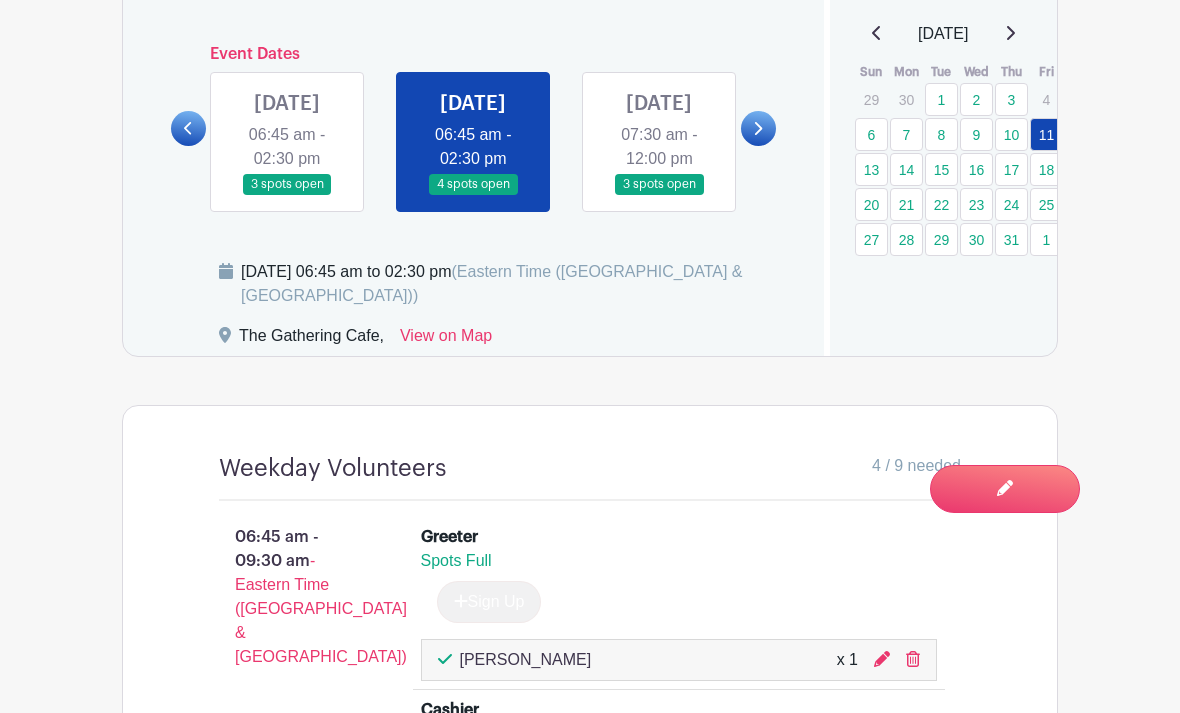 click on "11" at bounding box center (1046, 134) 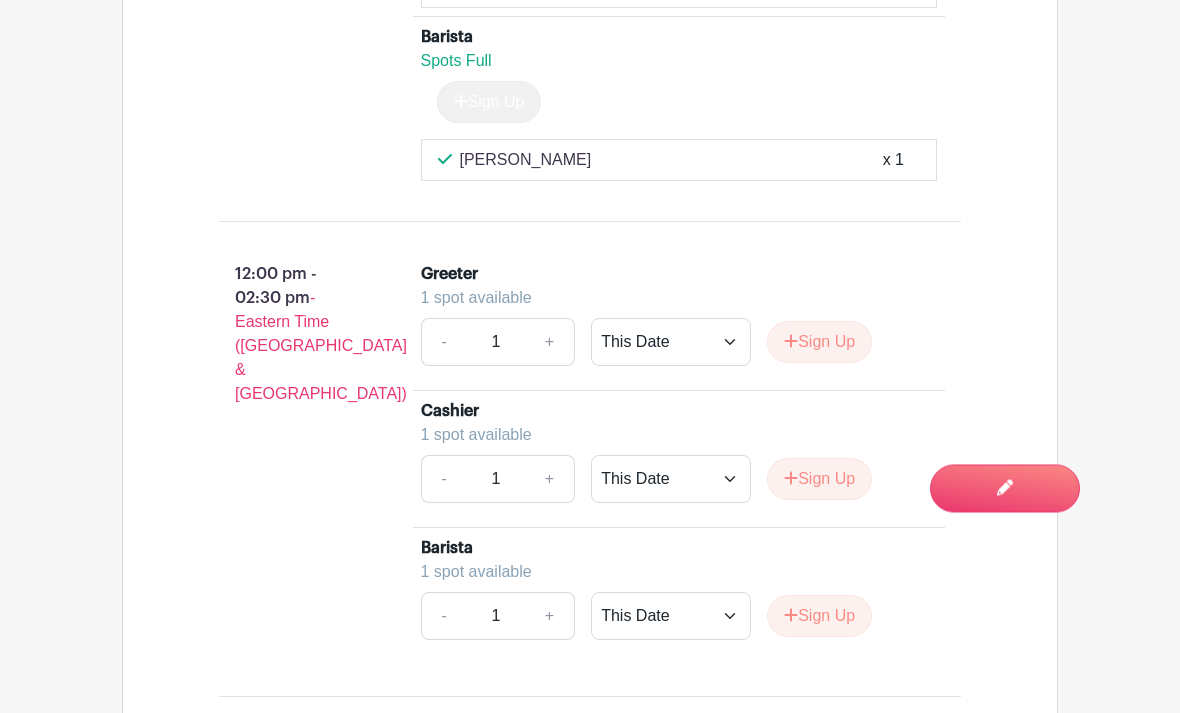 scroll, scrollTop: 2734, scrollLeft: 0, axis: vertical 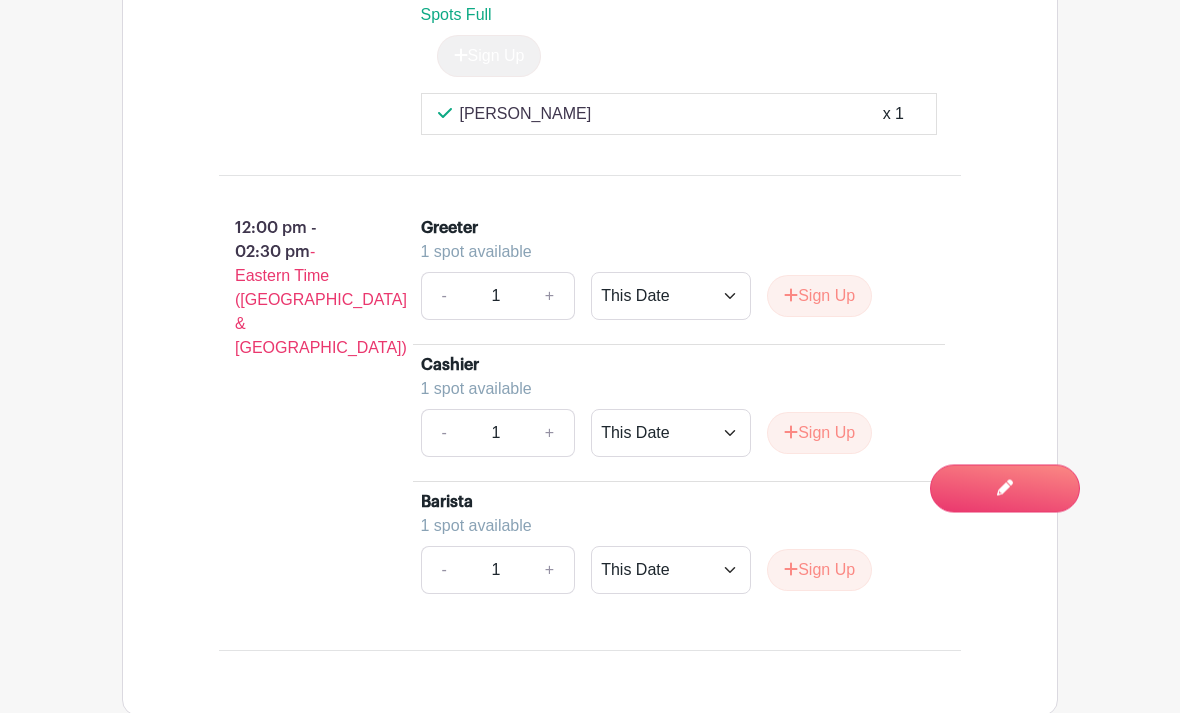click on "-" at bounding box center [444, 297] 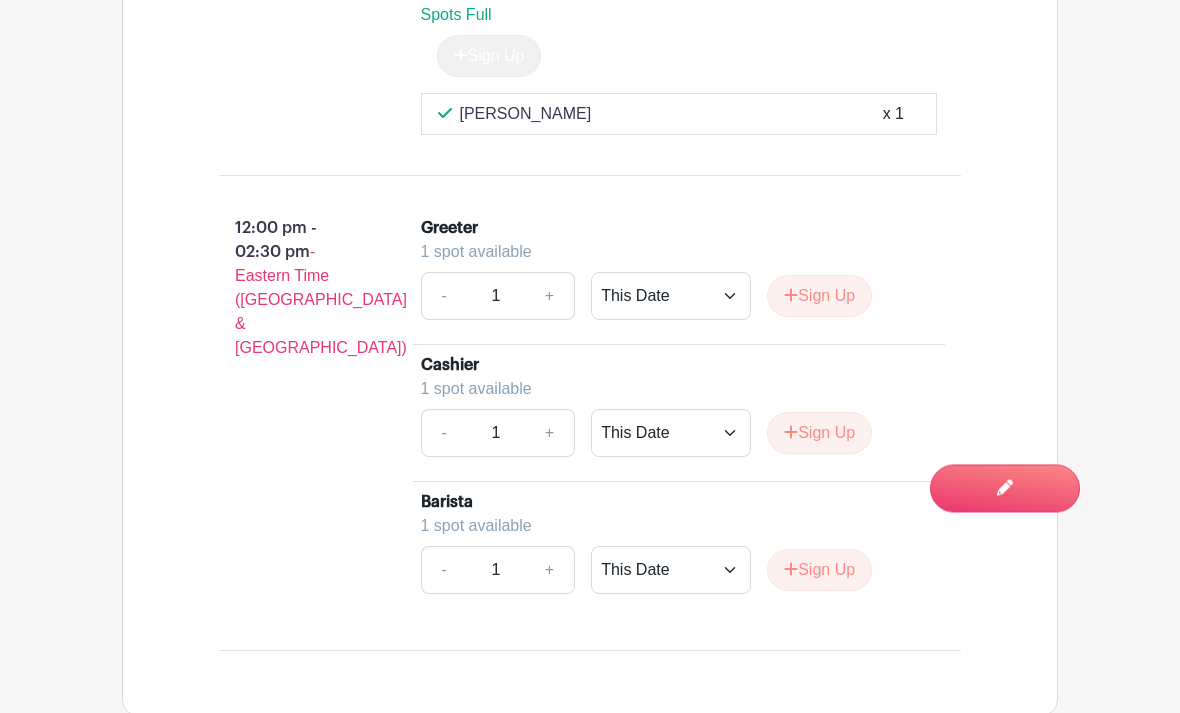 click on "-" at bounding box center [444, 297] 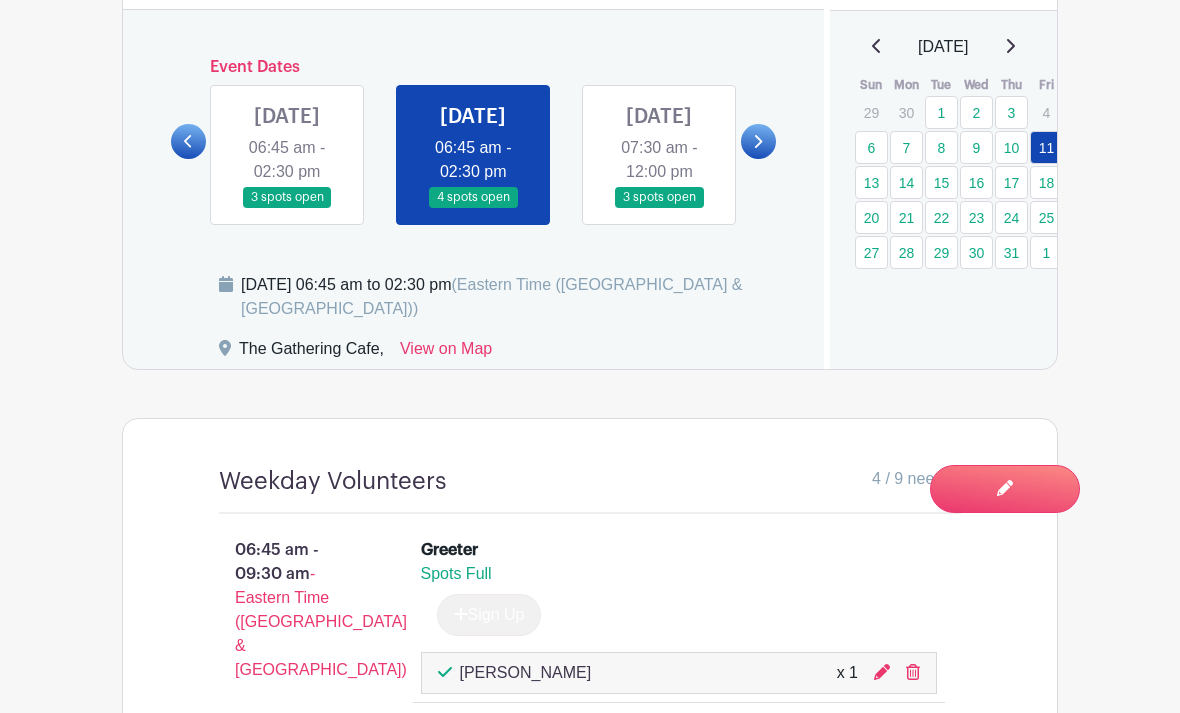 click on "Switch to Edit Mode" at bounding box center [0, 0] 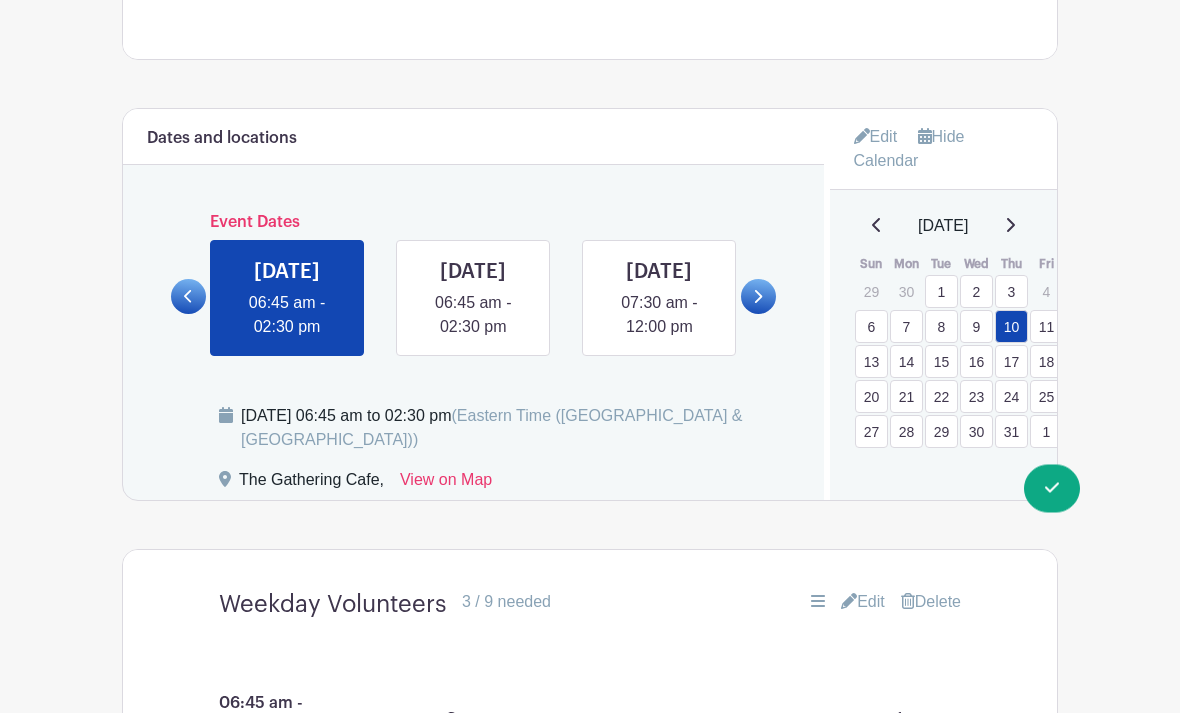 scroll, scrollTop: 1174, scrollLeft: 0, axis: vertical 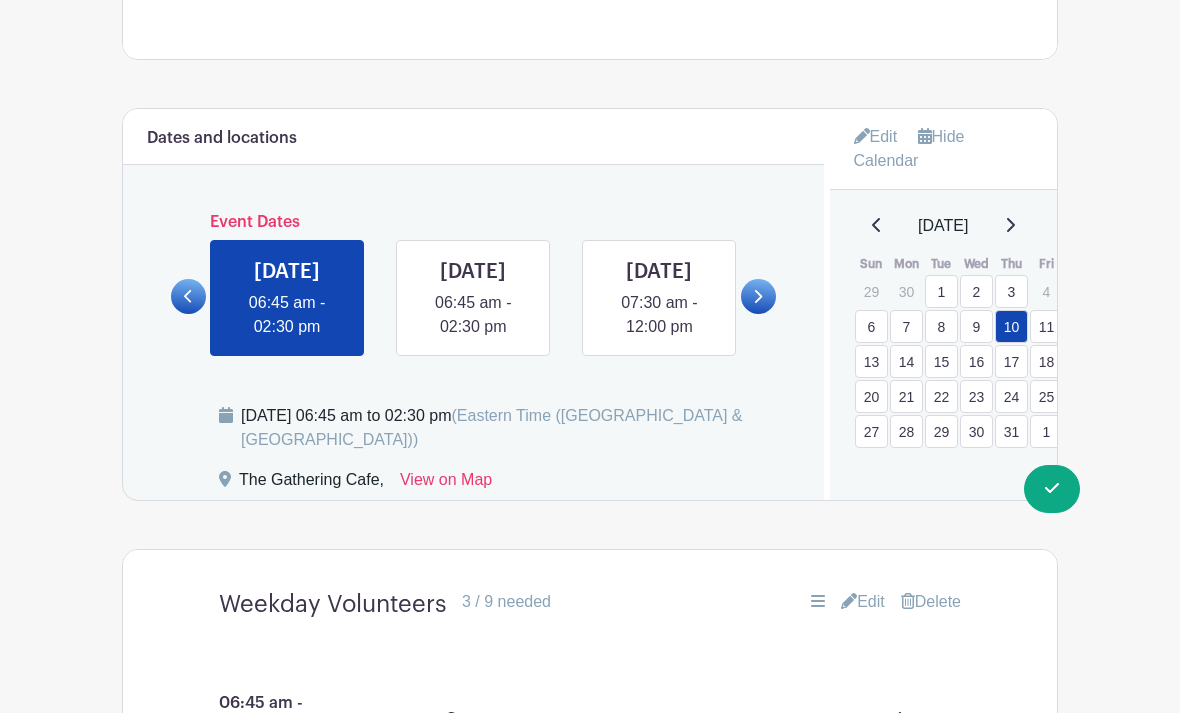 click on "11" at bounding box center (1046, 326) 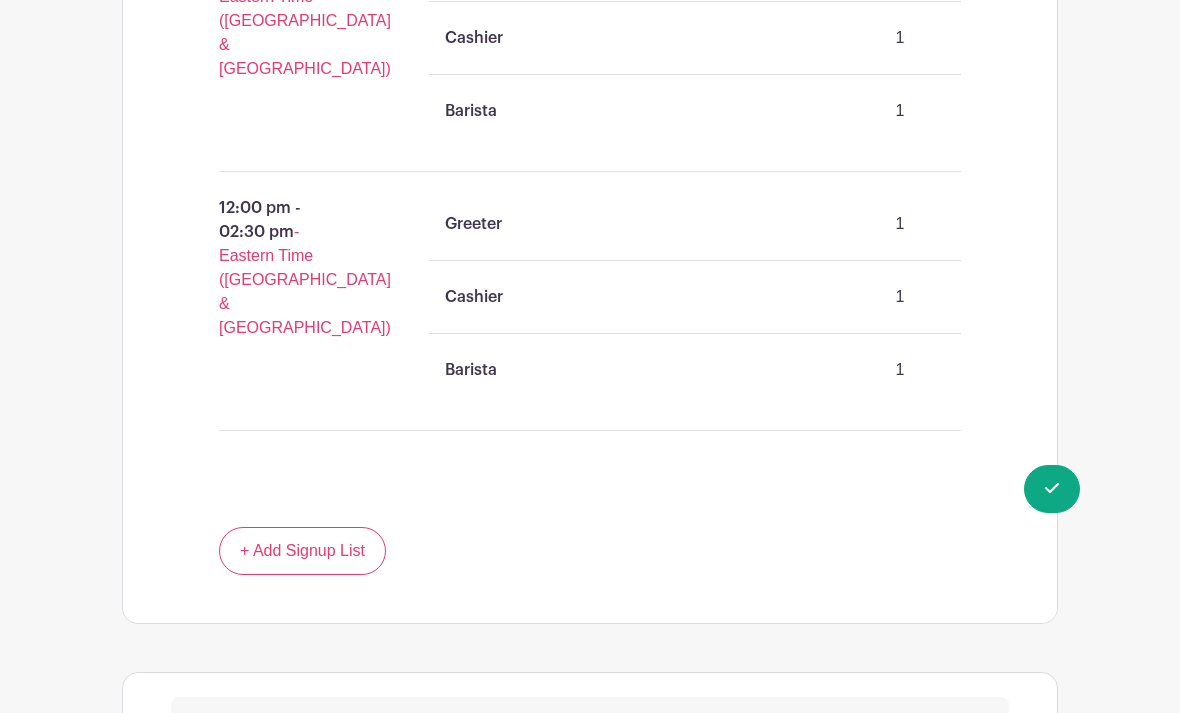 scroll, scrollTop: 2185, scrollLeft: 0, axis: vertical 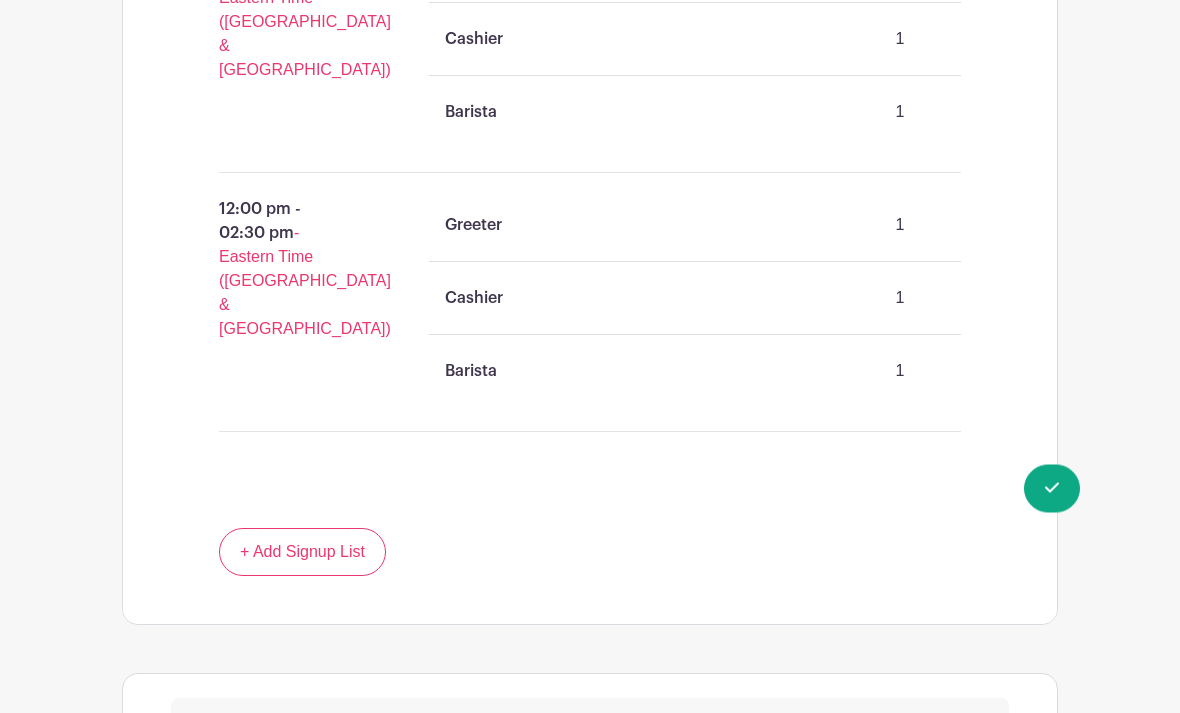 click on "1" at bounding box center (900, 226) 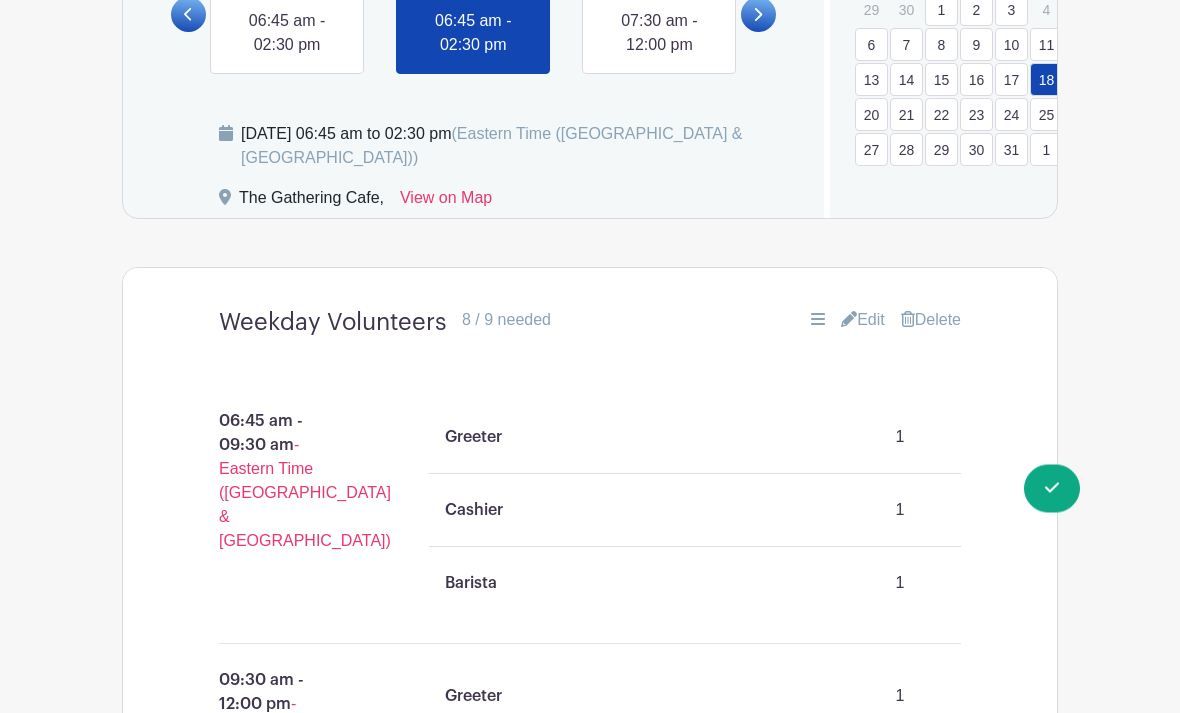 scroll, scrollTop: 1457, scrollLeft: 0, axis: vertical 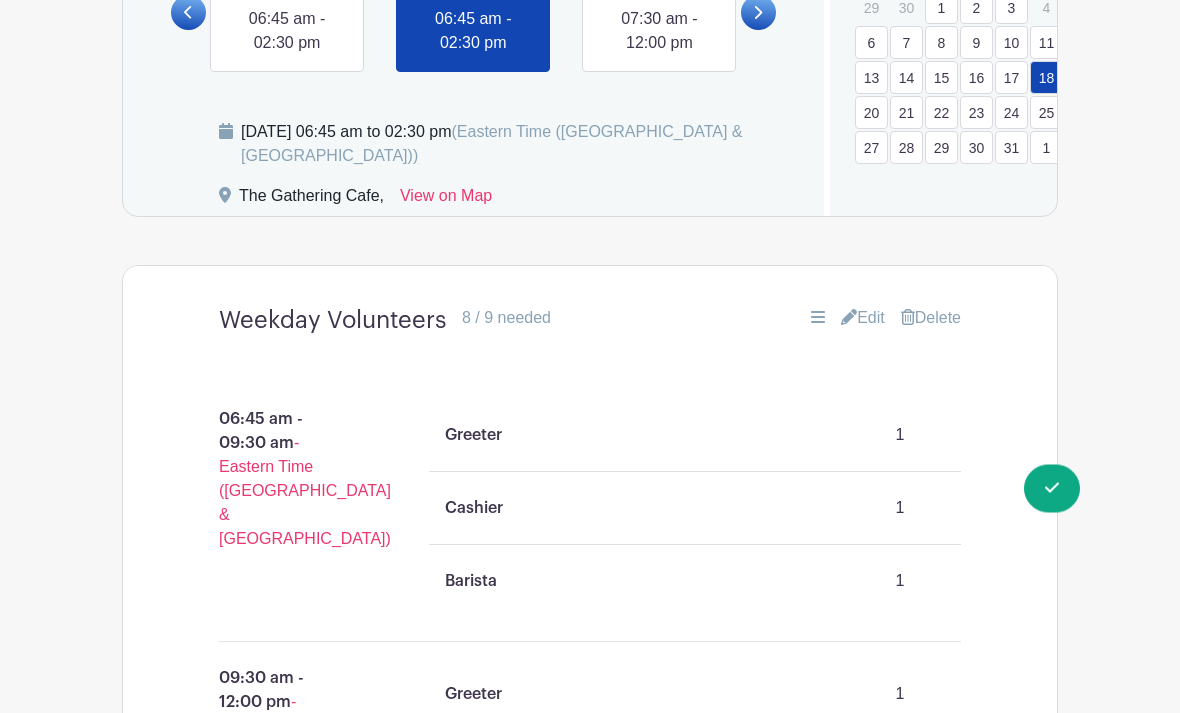 click on "Edit" at bounding box center (863, 319) 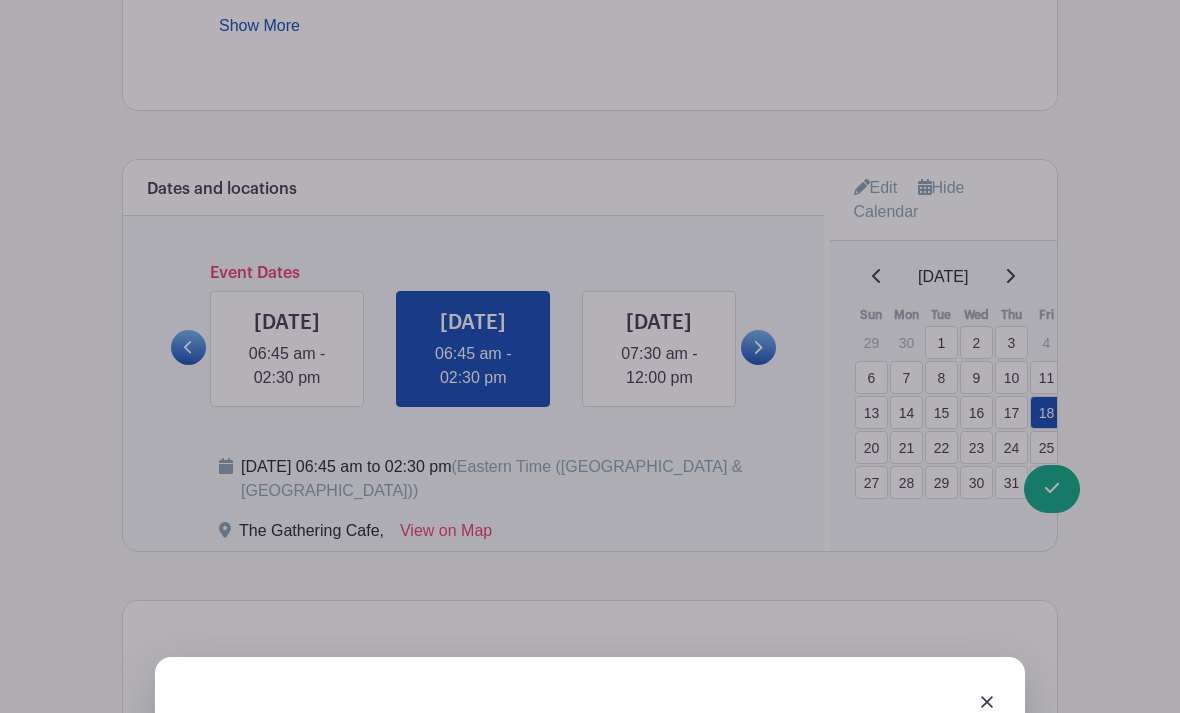 scroll, scrollTop: 1107, scrollLeft: 0, axis: vertical 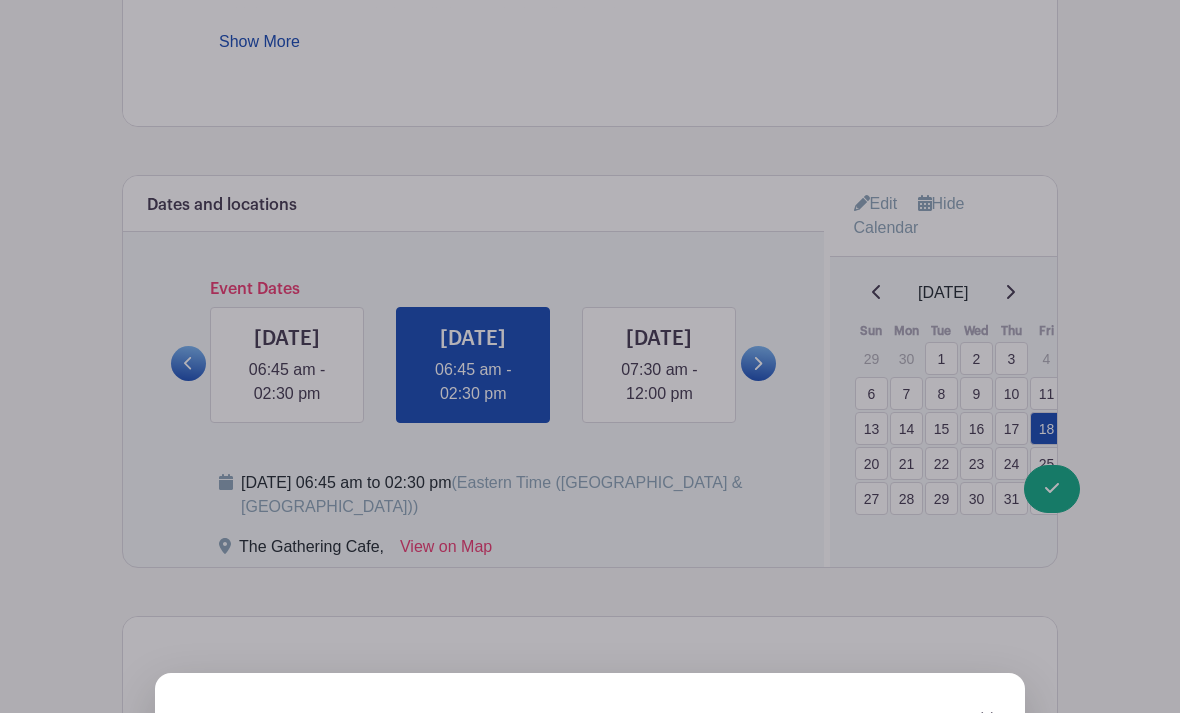 click on "Edit List with Time Spots
List Name
Weekday Volunteers
Time Spots
6:45 AM
9:30 AM
Duplicate
Remove
Time Spot Items
Item Name
Greeter
Amount Needed
-
1
+
Unlimited" at bounding box center (590, 2089) 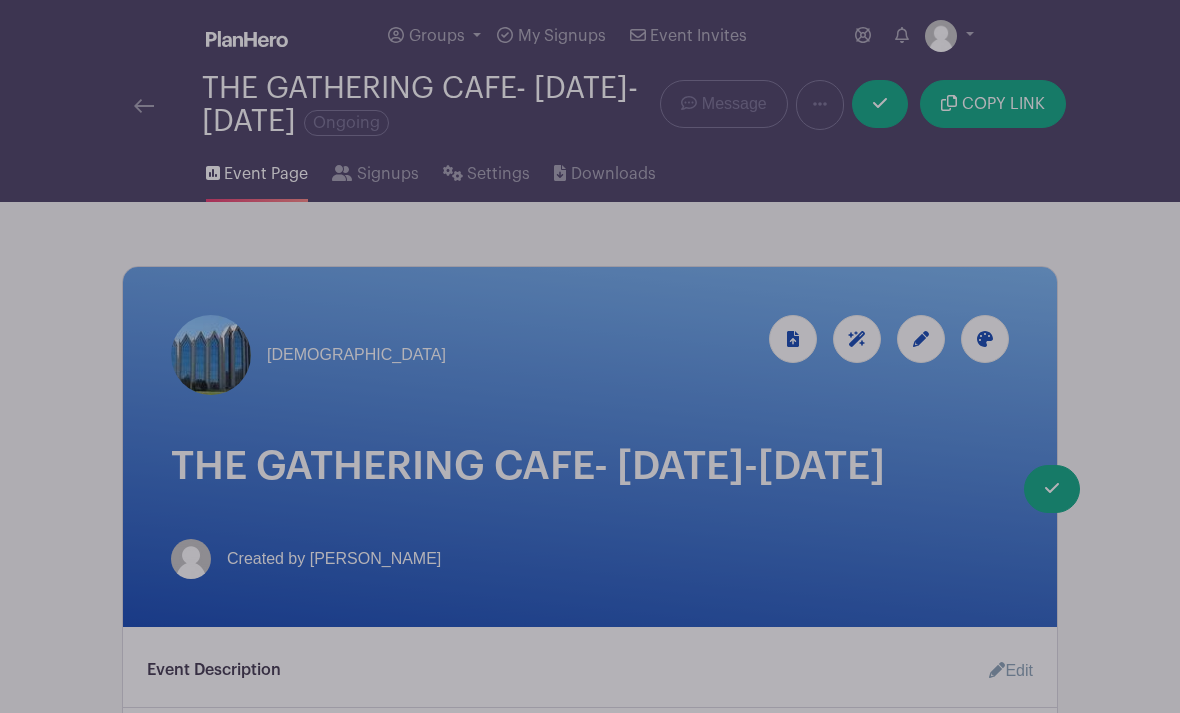 scroll, scrollTop: 1, scrollLeft: 0, axis: vertical 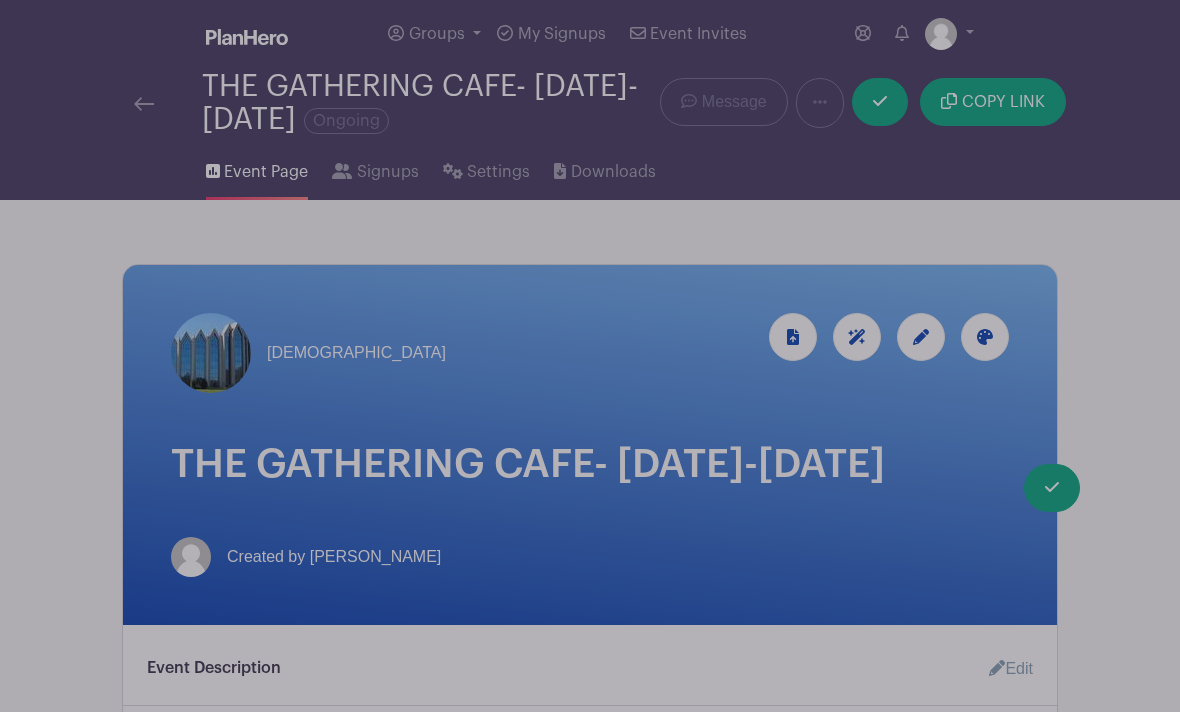 click on "Edit List with Time Spots
List Name
Weekday Volunteers
Time Spots
6:45 AM
9:30 AM
Duplicate
Remove
Time Spot Items
Item Name
Greeter
Amount Needed
-
1
+
Unlimited" at bounding box center [590, 3195] 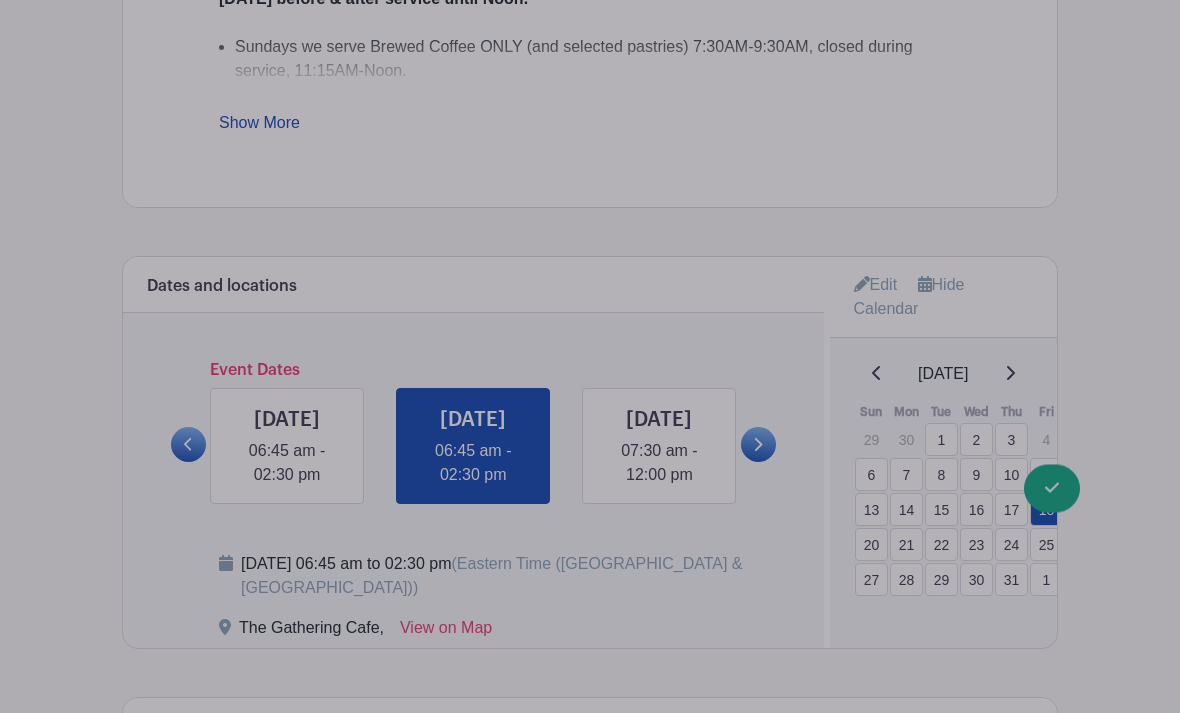 scroll, scrollTop: 1028, scrollLeft: 0, axis: vertical 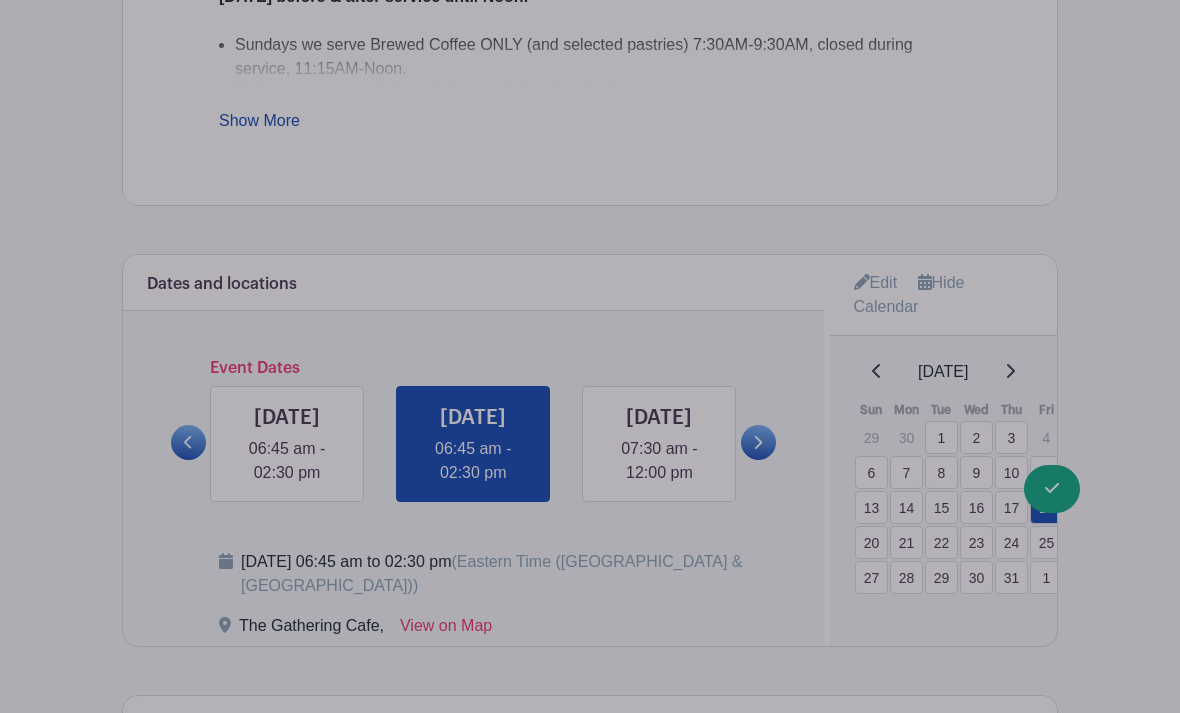 click on "Edit List with Time Spots
List Name
Weekday Volunteers
Time Spots
6:45 AM
9:30 AM
Duplicate
Remove
Time Spot Items
Item Name
Greeter
Amount Needed
-
1
+
Unlimited" at bounding box center (590, 2168) 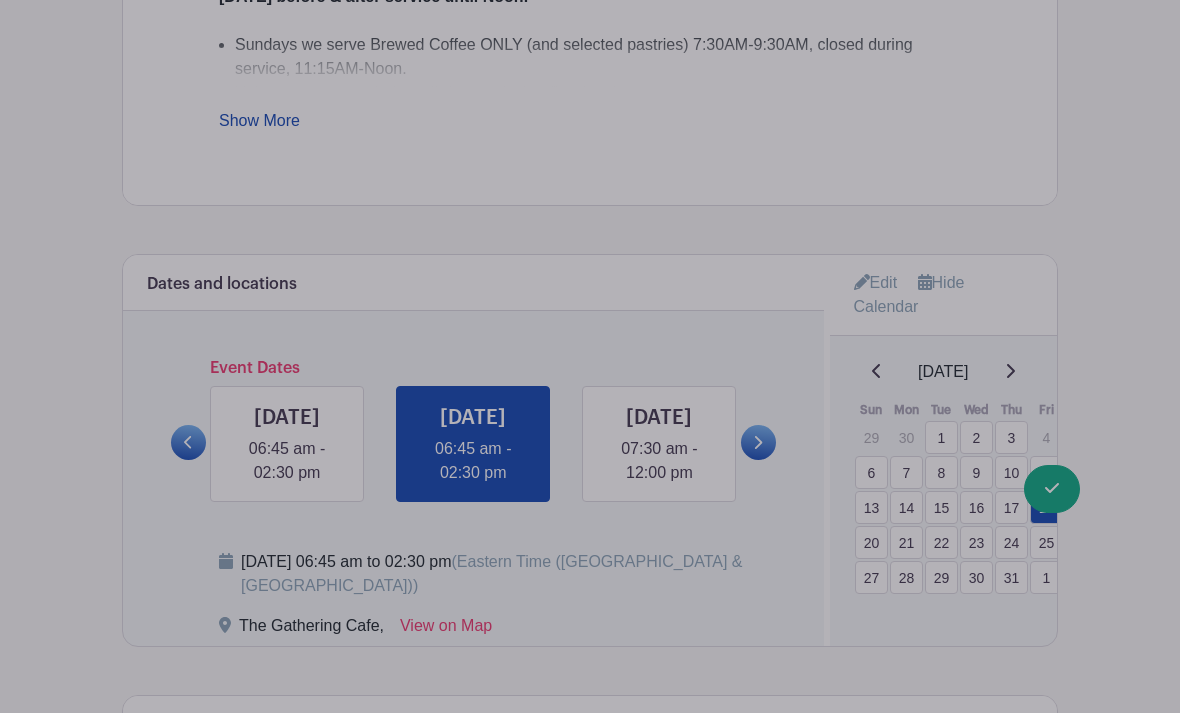 click on "Edit List with Time Spots
List Name
Weekday Volunteers
Time Spots
6:45 AM
9:30 AM
Duplicate
Remove
Time Spot Items
Item Name
Greeter
Amount Needed
-
1
+
Unlimited" at bounding box center (590, 2168) 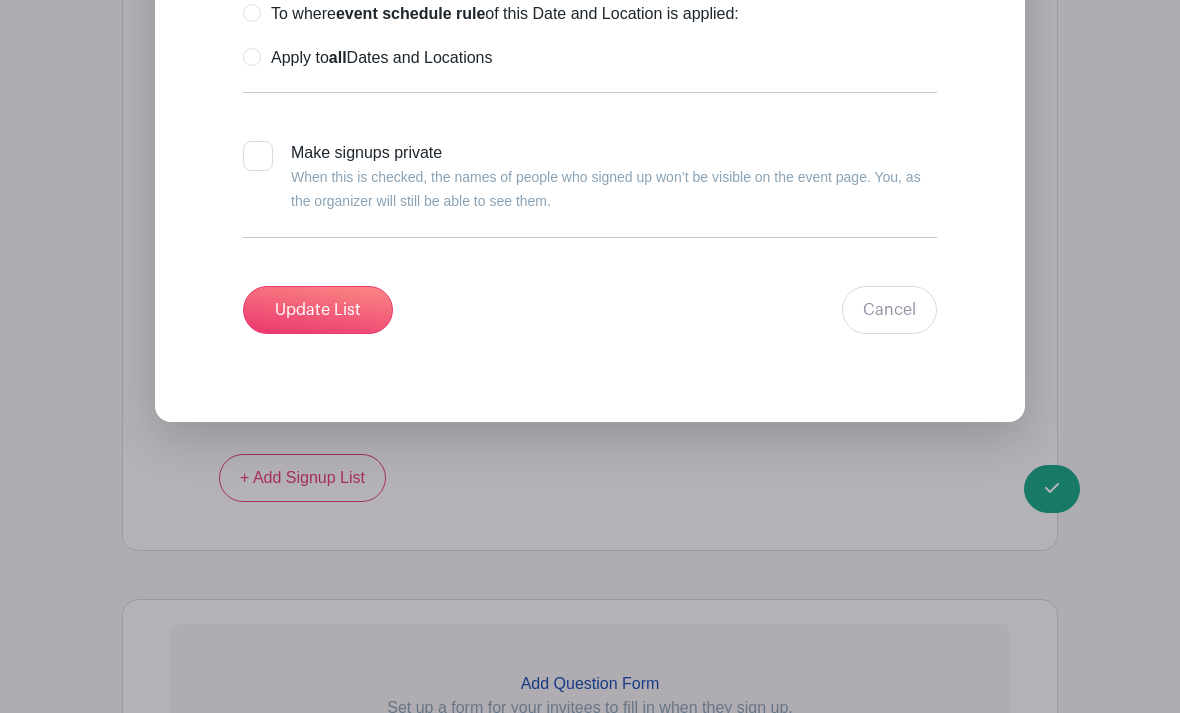 scroll, scrollTop: 4191, scrollLeft: 0, axis: vertical 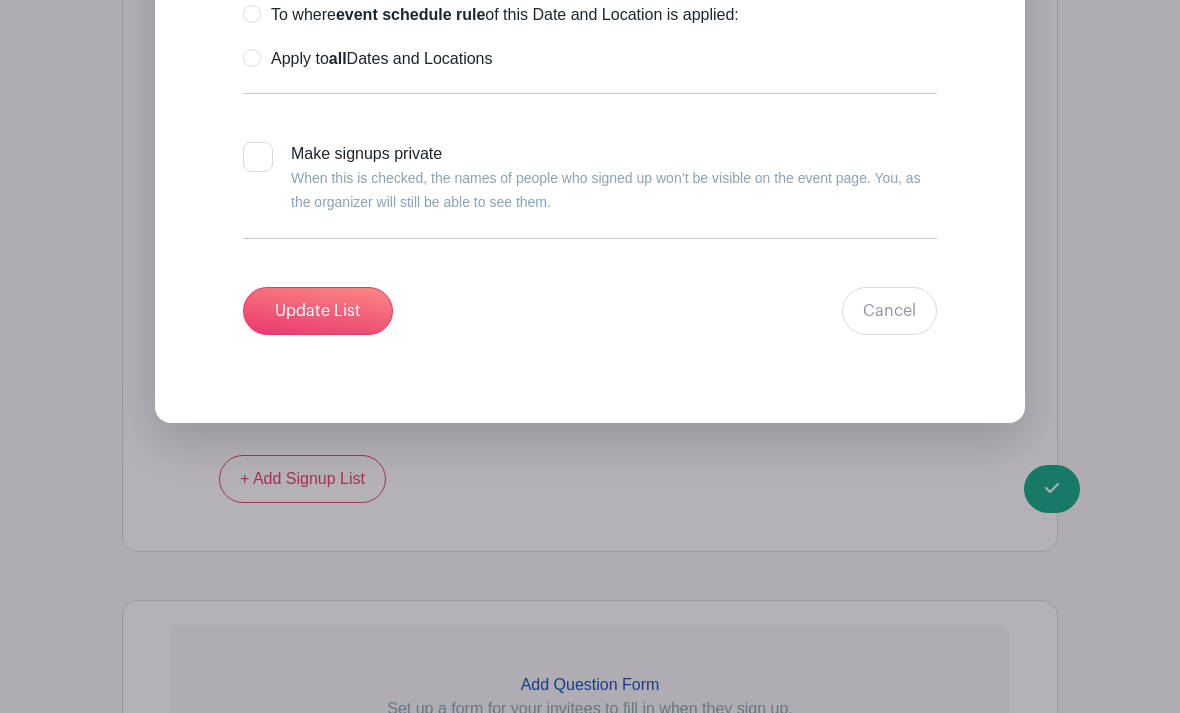 click on "Cancel" at bounding box center (889, 311) 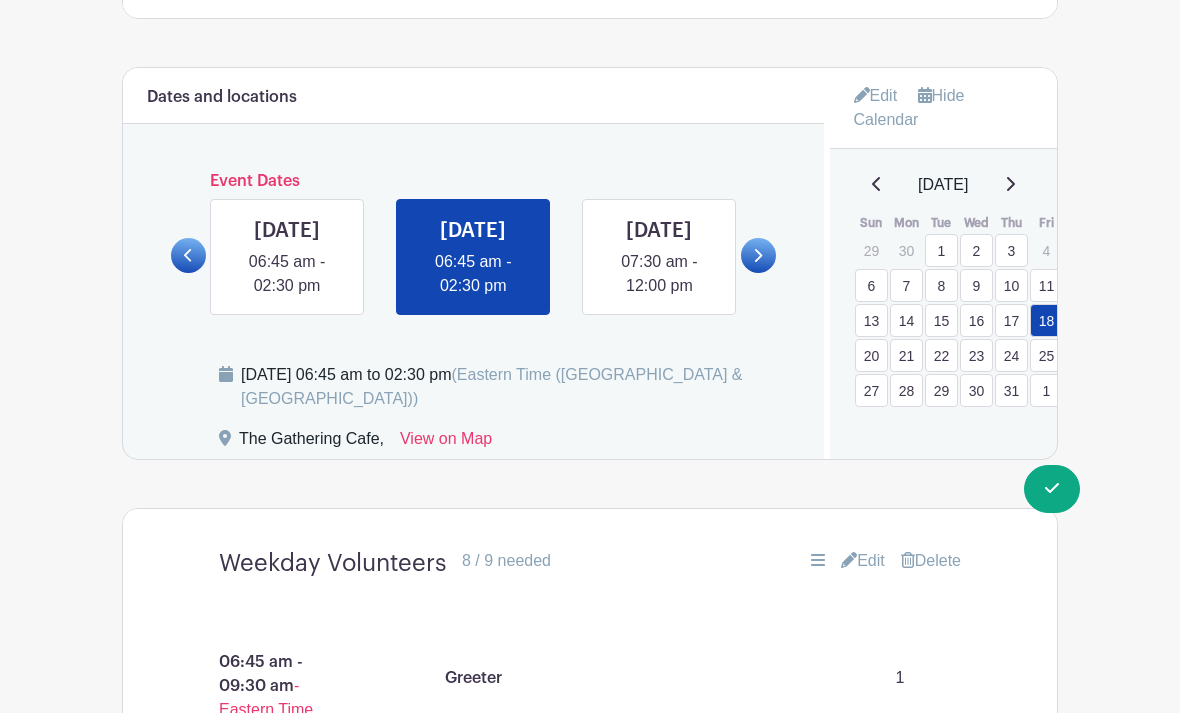 scroll, scrollTop: 1214, scrollLeft: 0, axis: vertical 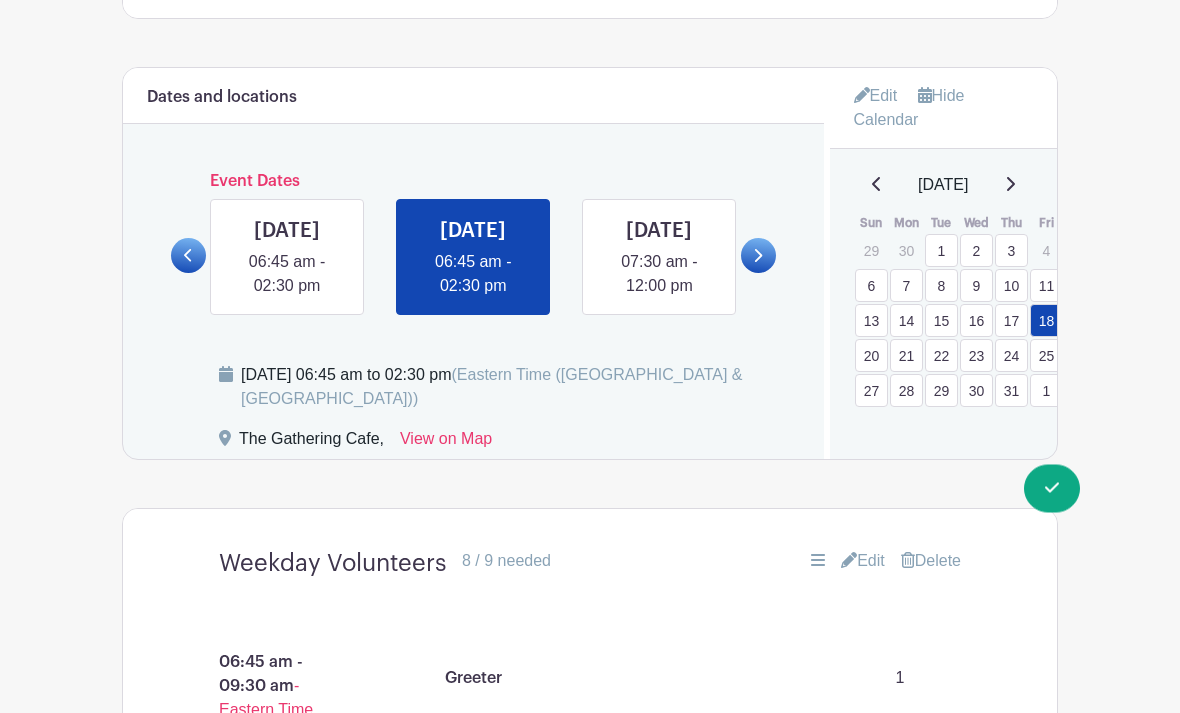 click 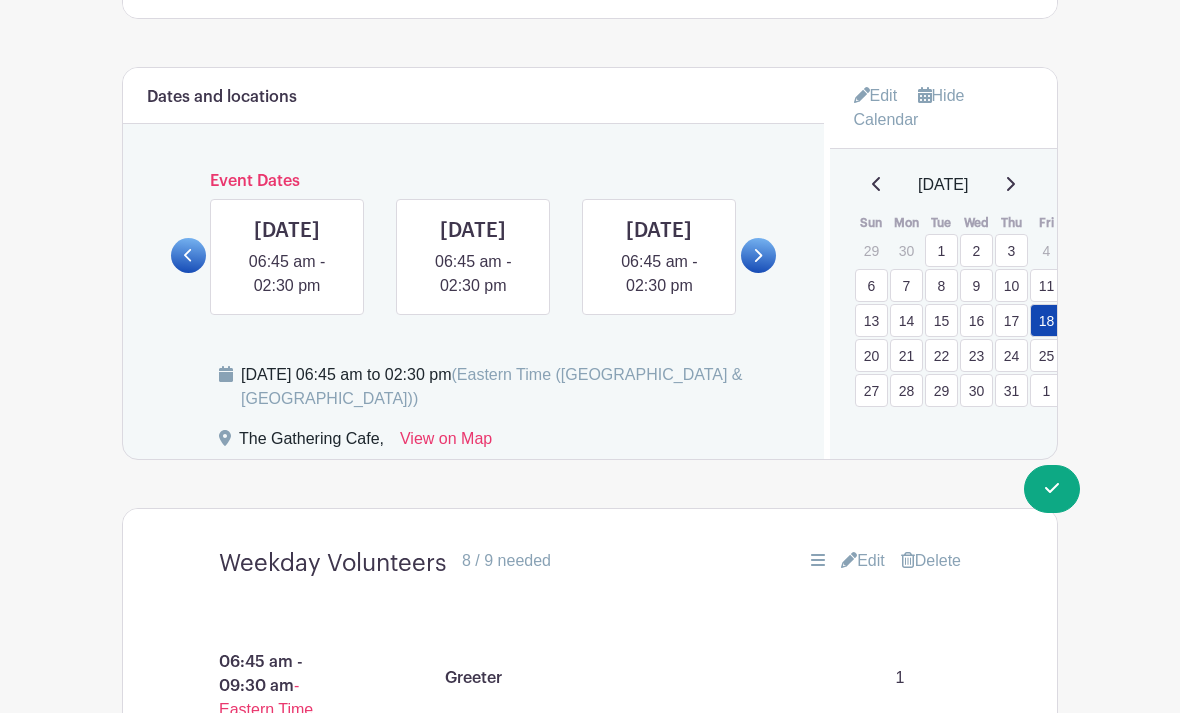 click at bounding box center [188, 255] 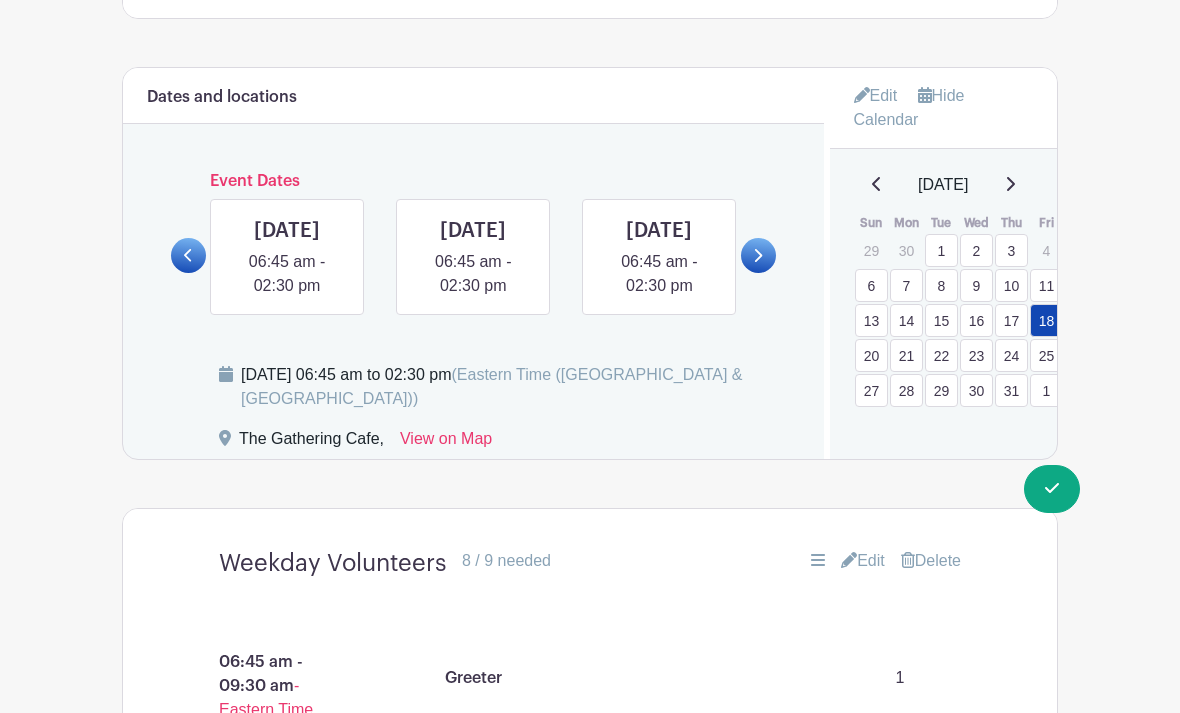 click at bounding box center [188, 255] 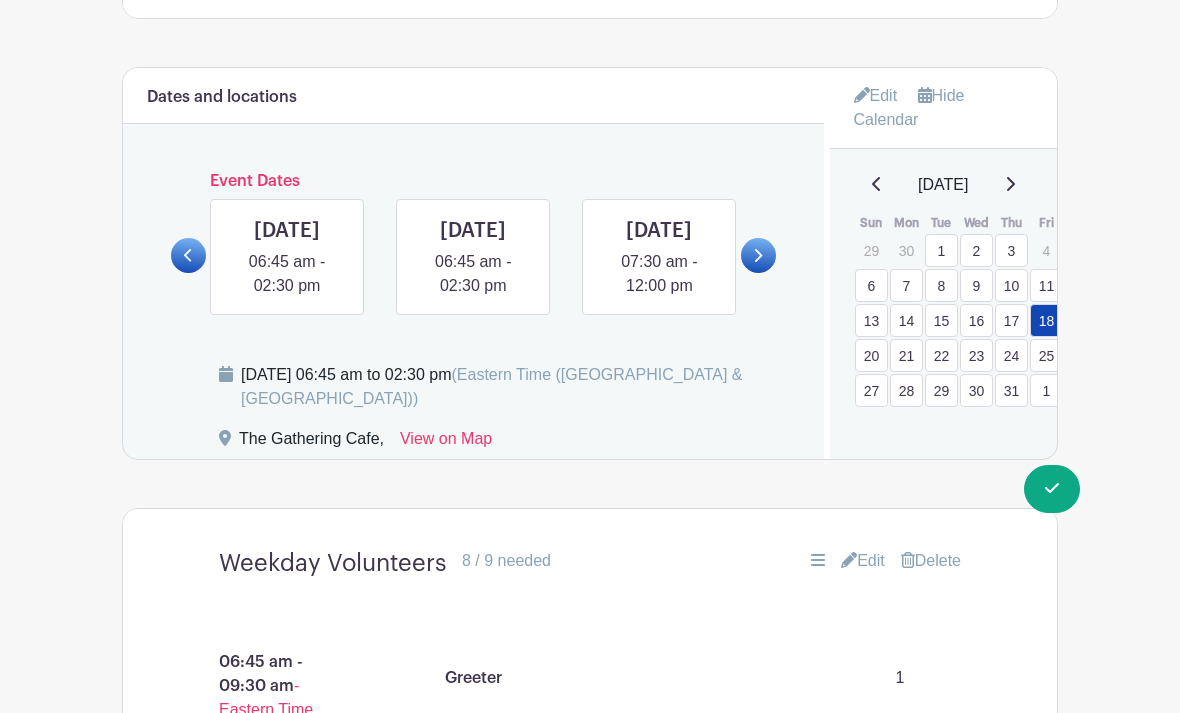 click at bounding box center (473, 298) 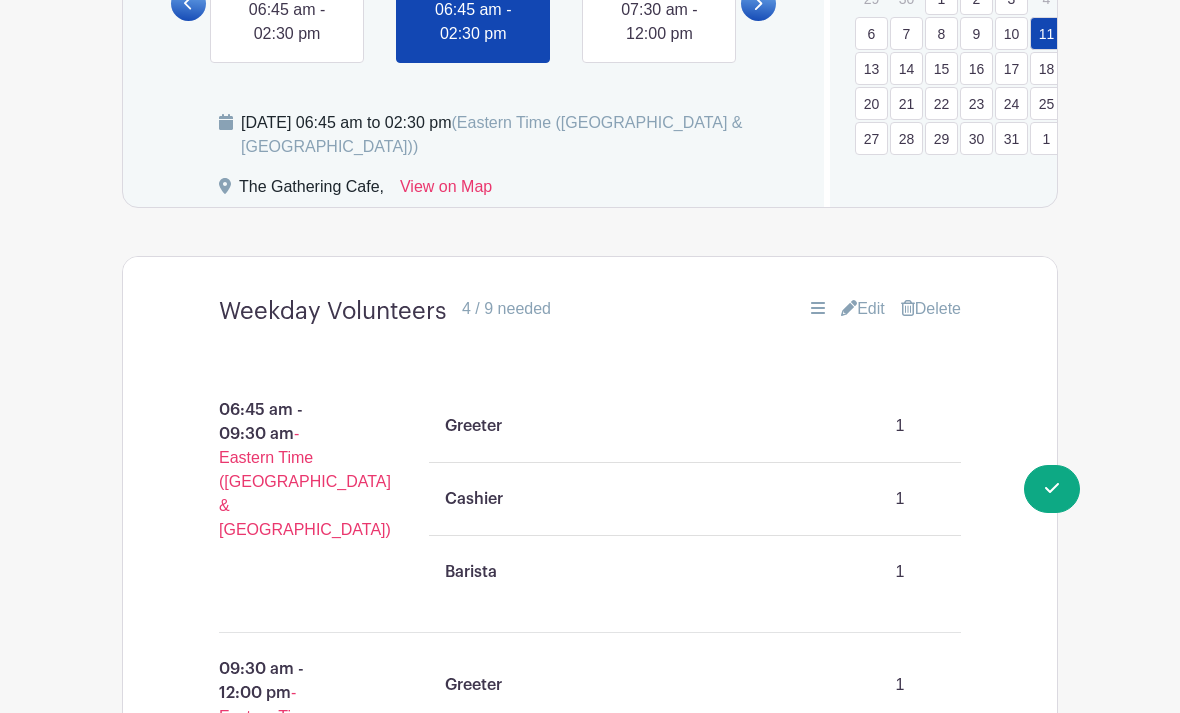 scroll, scrollTop: 1466, scrollLeft: 0, axis: vertical 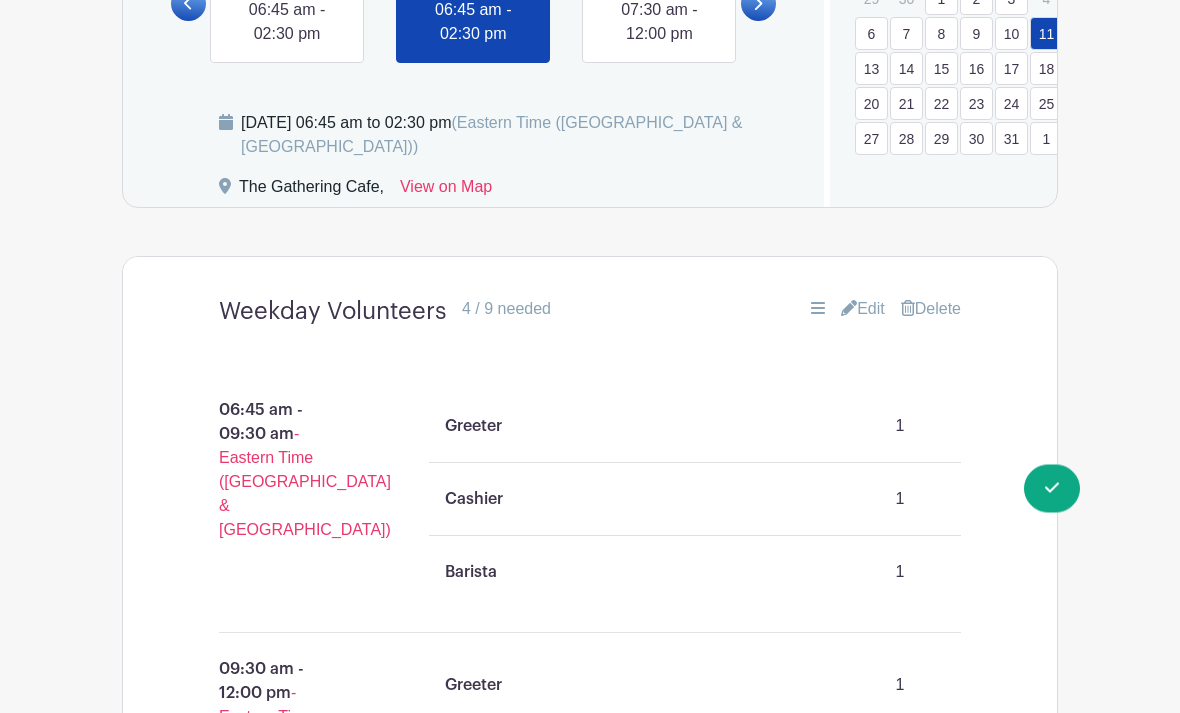 click on "Edit" at bounding box center (863, 310) 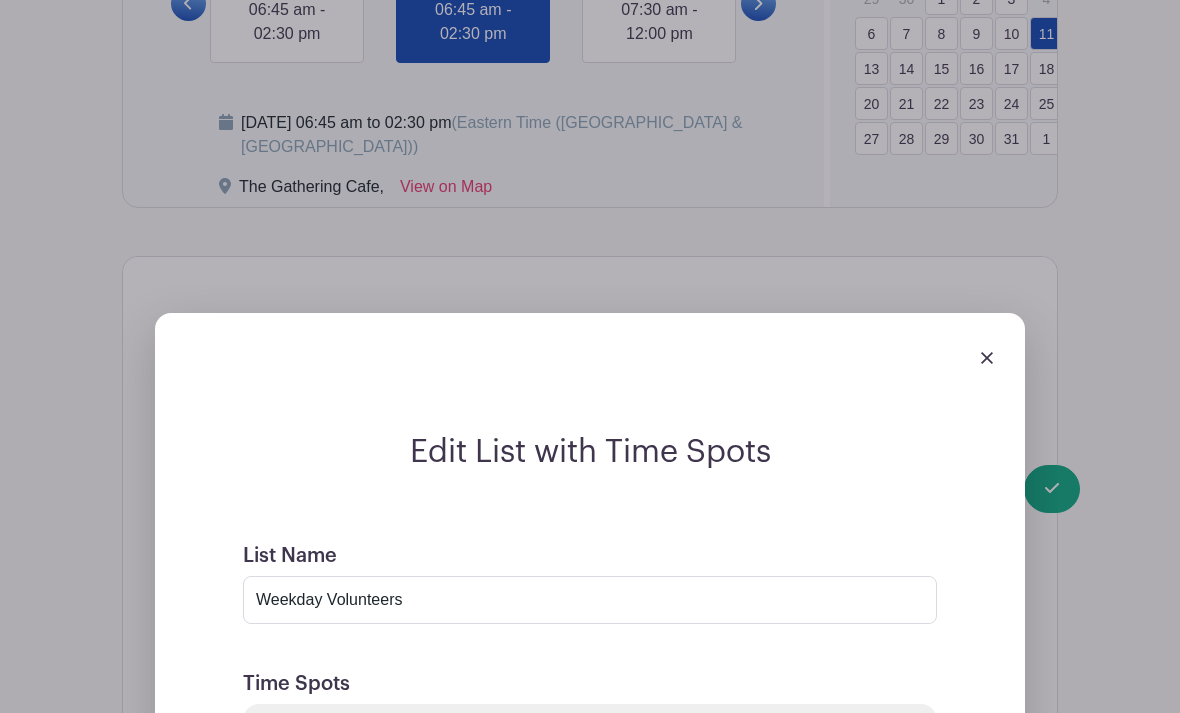 click on "Edit List with Time Spots
List Name
Weekday Volunteers
Time Spots
6:45 AM
9:30 AM
Duplicate
Remove
Time Spot Items
Item Name
Greeter
Amount Needed
-
1
+
Unlimited" at bounding box center [590, 1729] 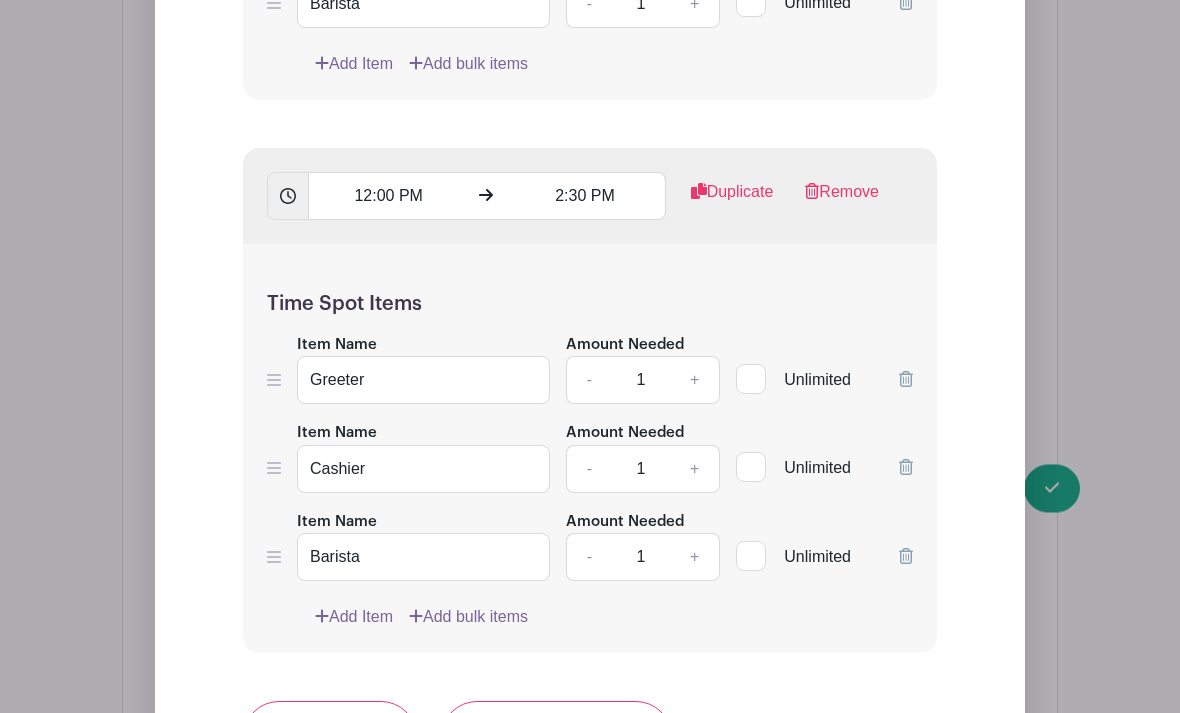 scroll, scrollTop: 3137, scrollLeft: 0, axis: vertical 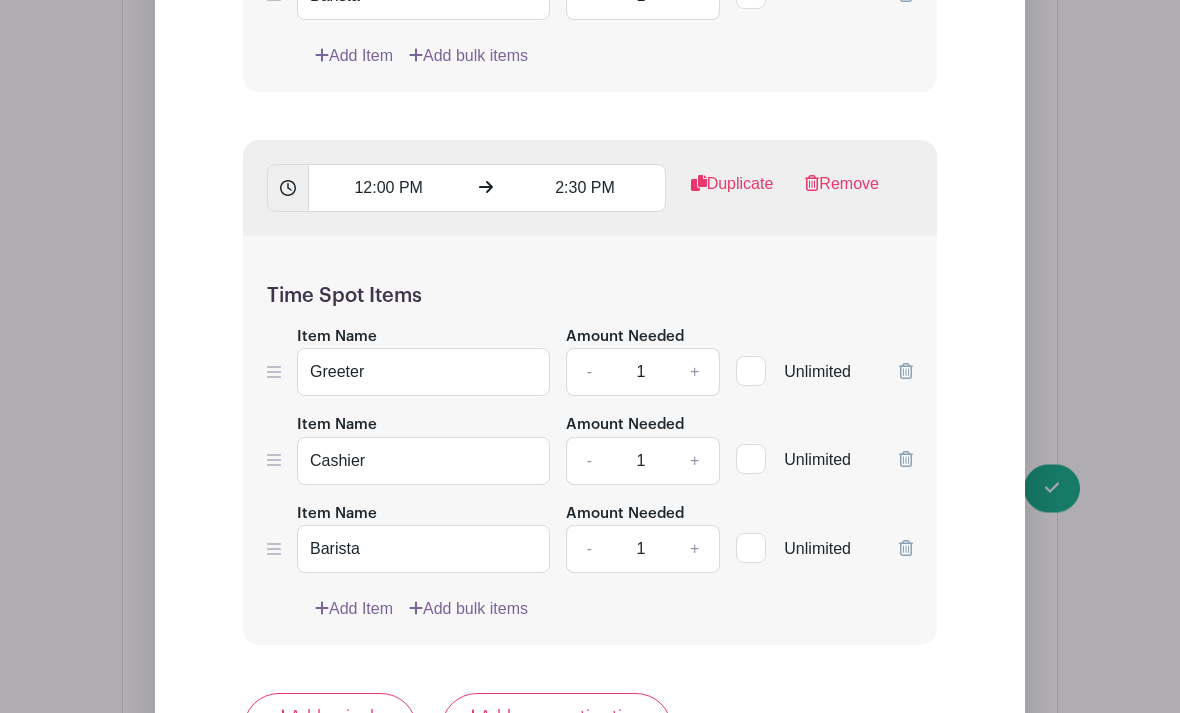 click on "Remove" at bounding box center (842, 193) 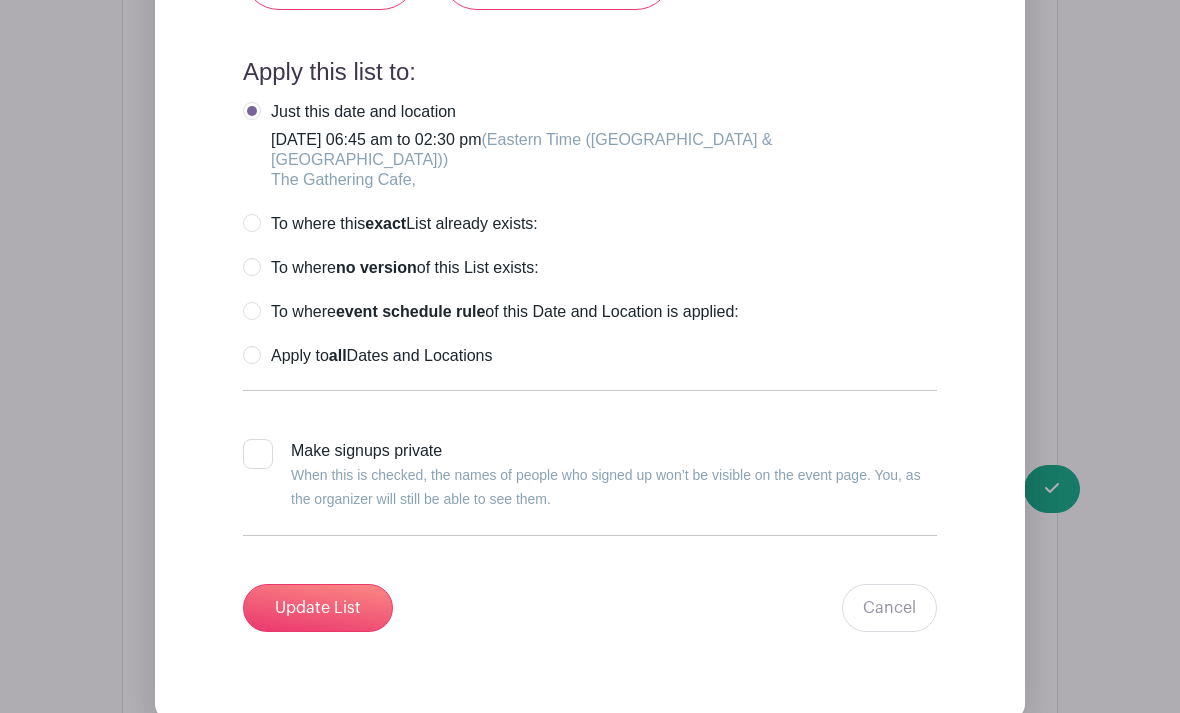scroll, scrollTop: 3341, scrollLeft: 0, axis: vertical 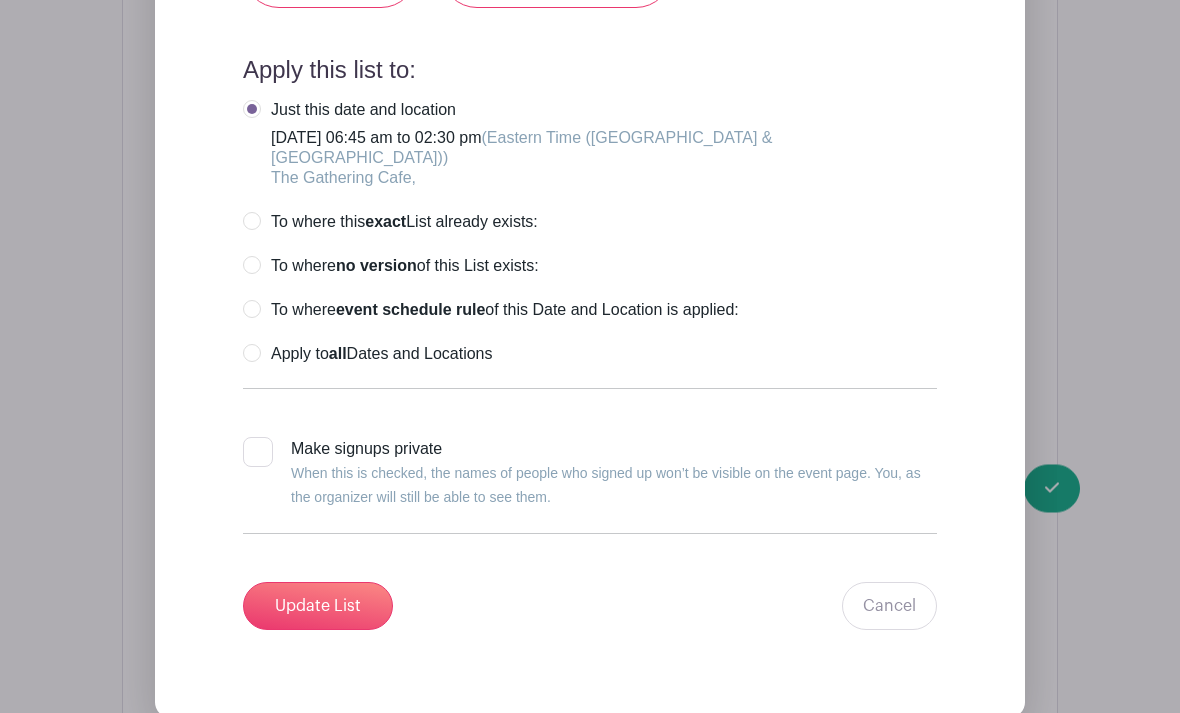click on "Update List" at bounding box center (318, 607) 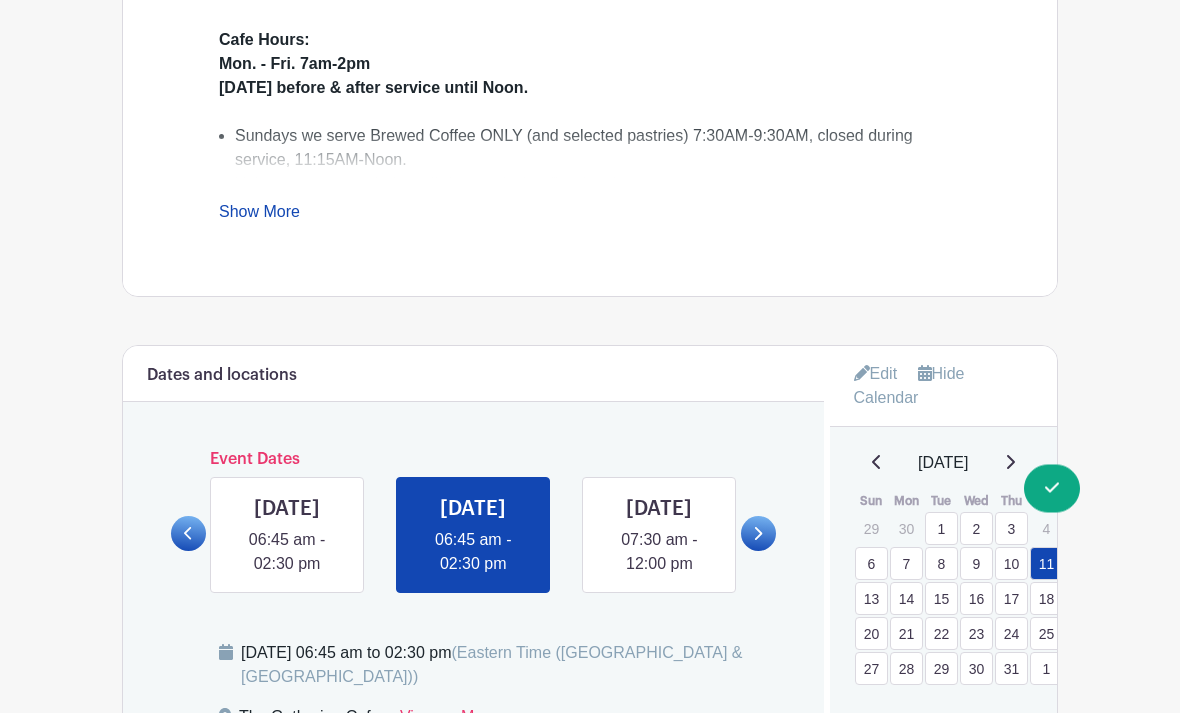 scroll, scrollTop: 937, scrollLeft: 0, axis: vertical 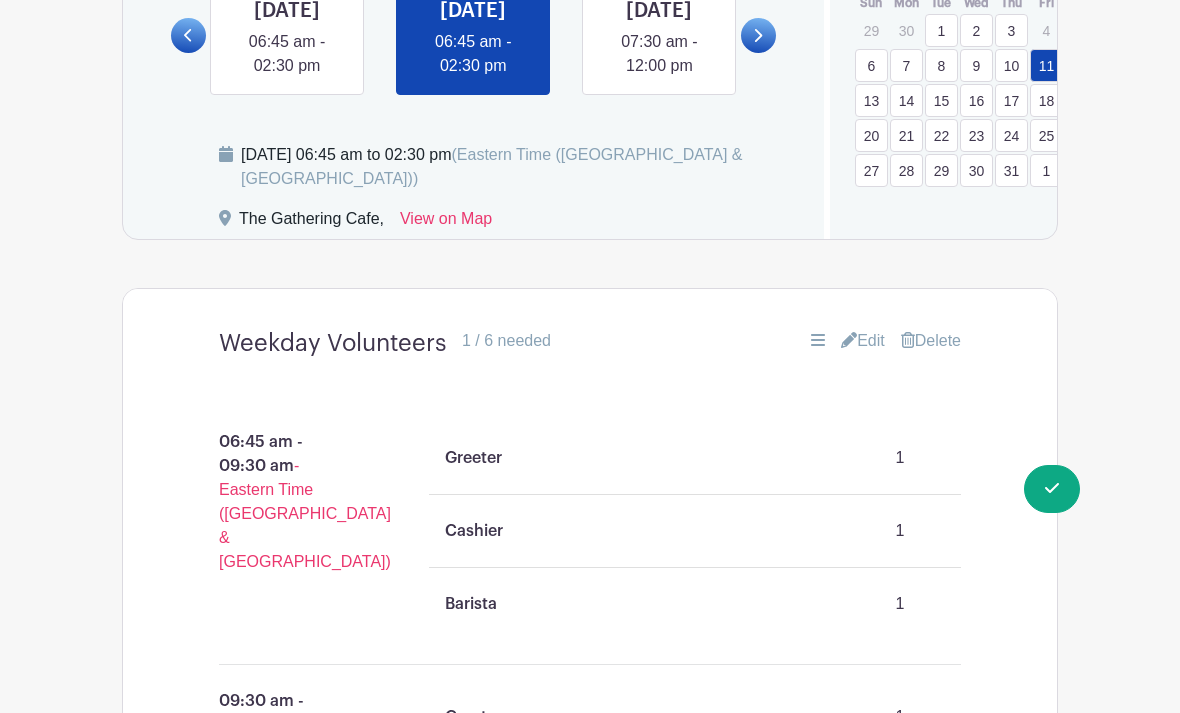click on "Done Editing
You are currently in Edit Mode
Switch to Signup Mode" at bounding box center [1052, 489] 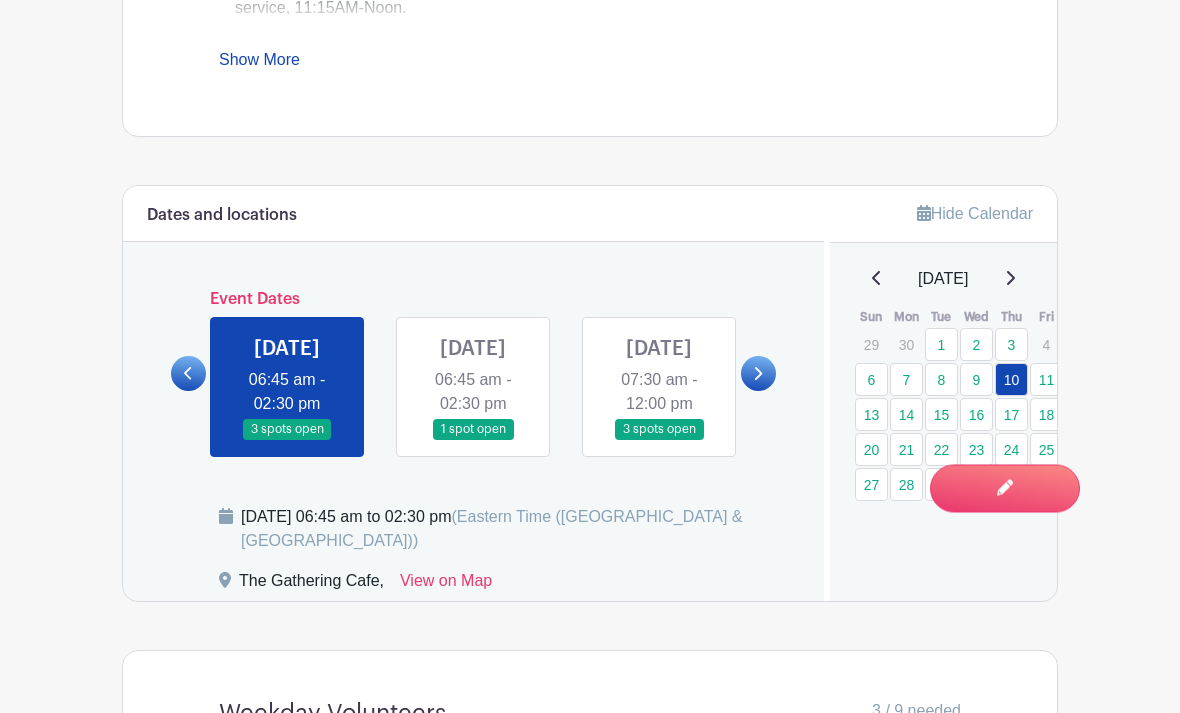 scroll, scrollTop: 1051, scrollLeft: 0, axis: vertical 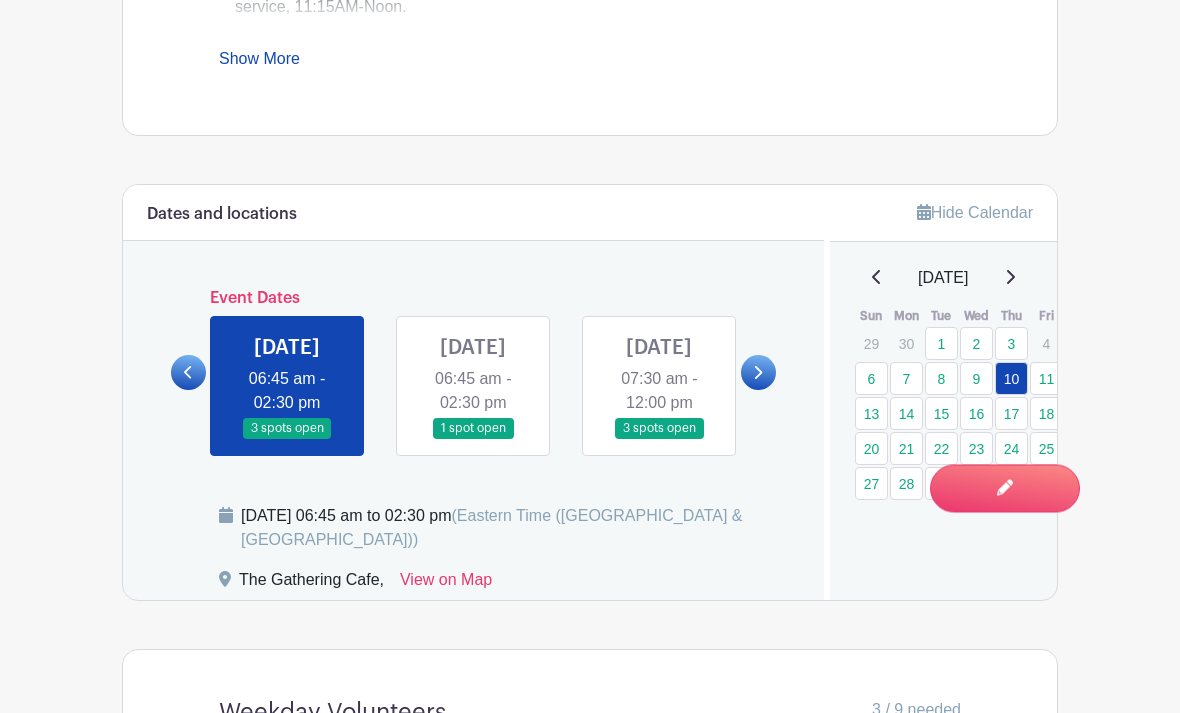 click at bounding box center [473, 440] 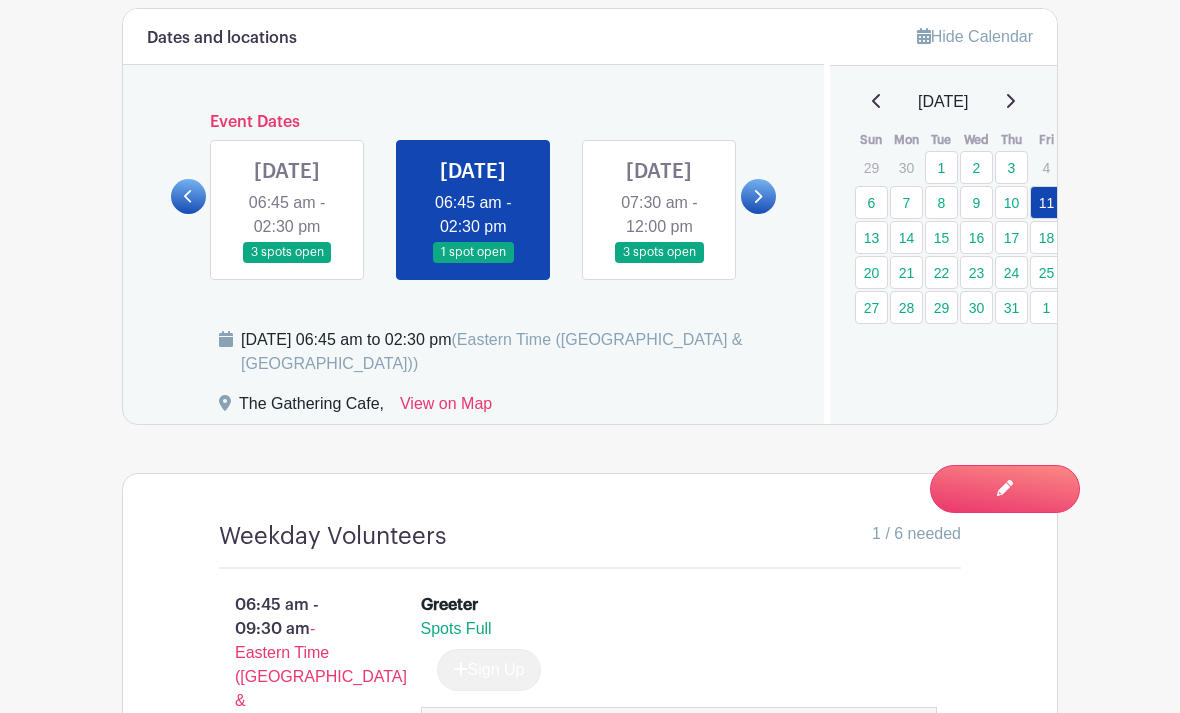scroll, scrollTop: 1227, scrollLeft: 0, axis: vertical 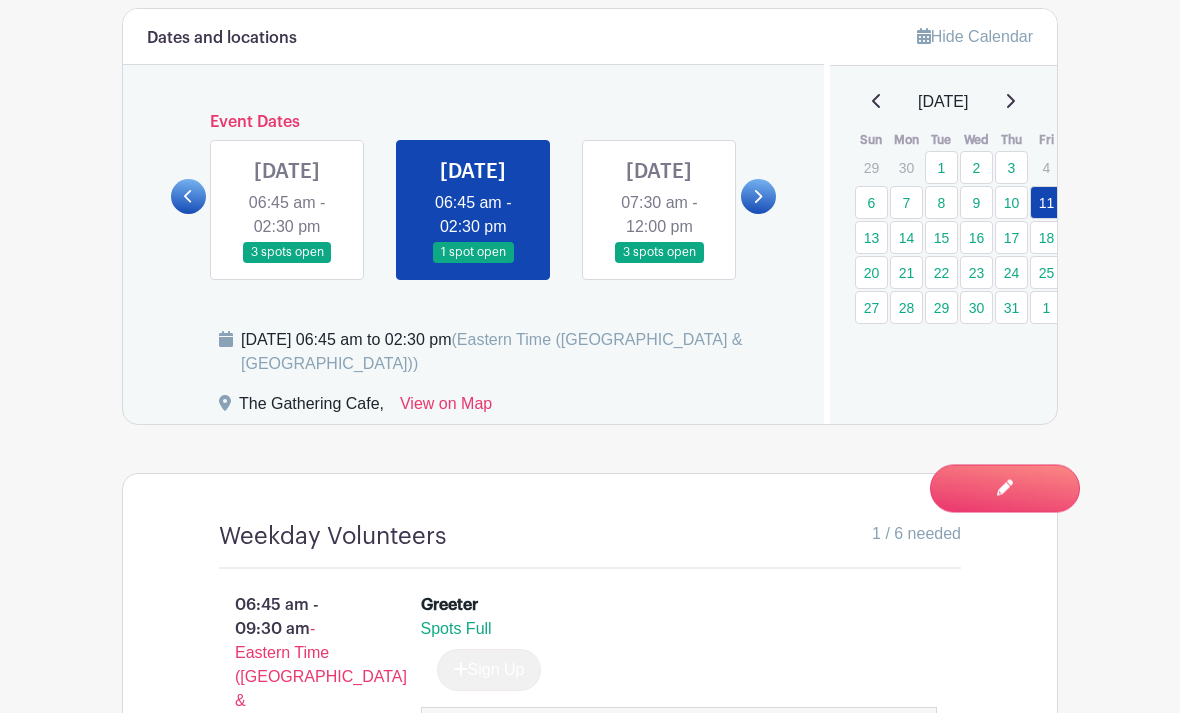 click at bounding box center [287, 264] 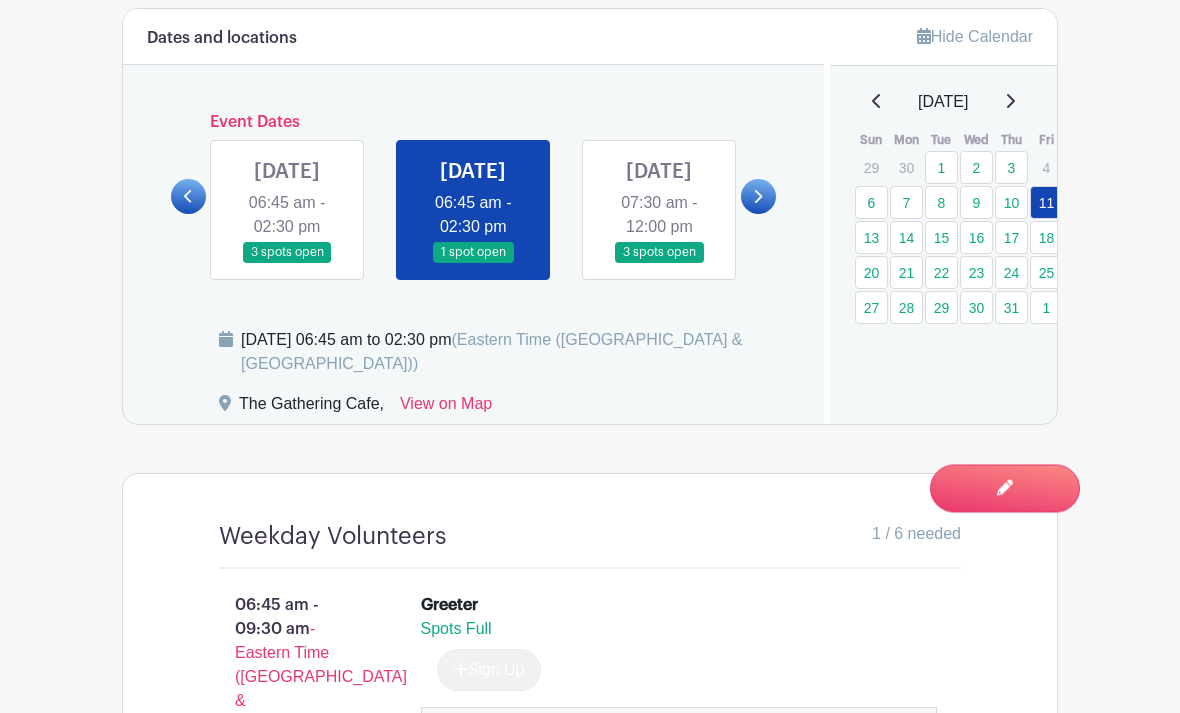 click at bounding box center [287, 264] 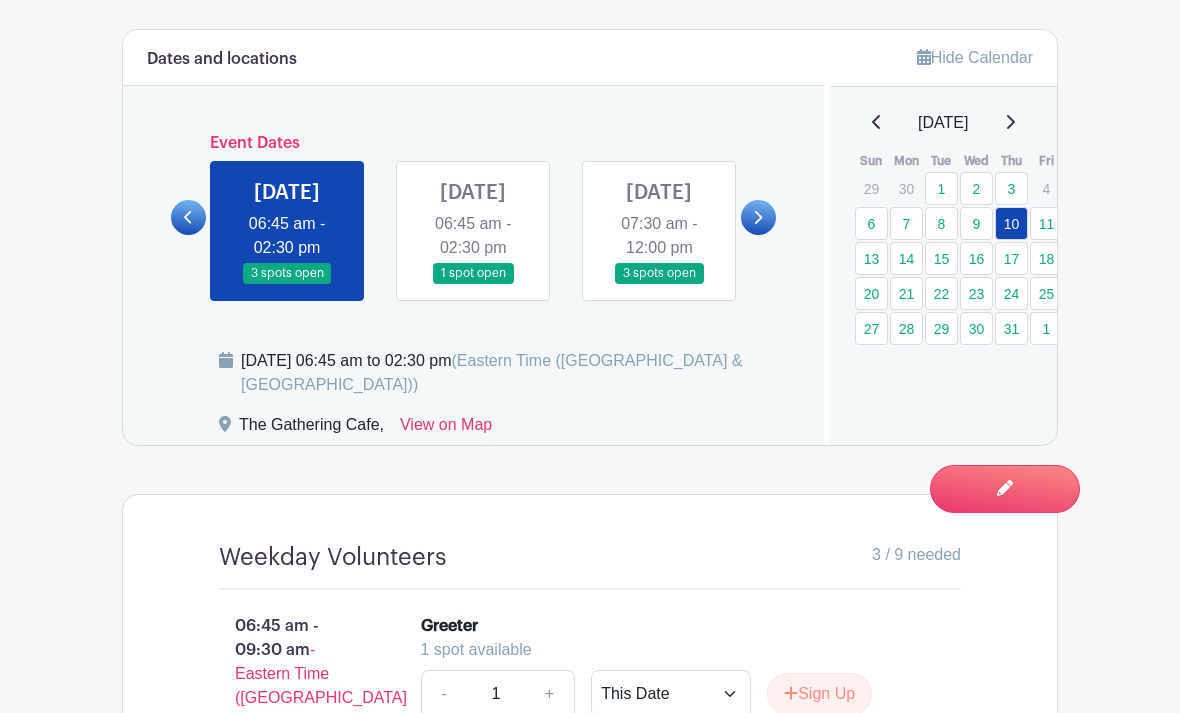 scroll, scrollTop: 1206, scrollLeft: 0, axis: vertical 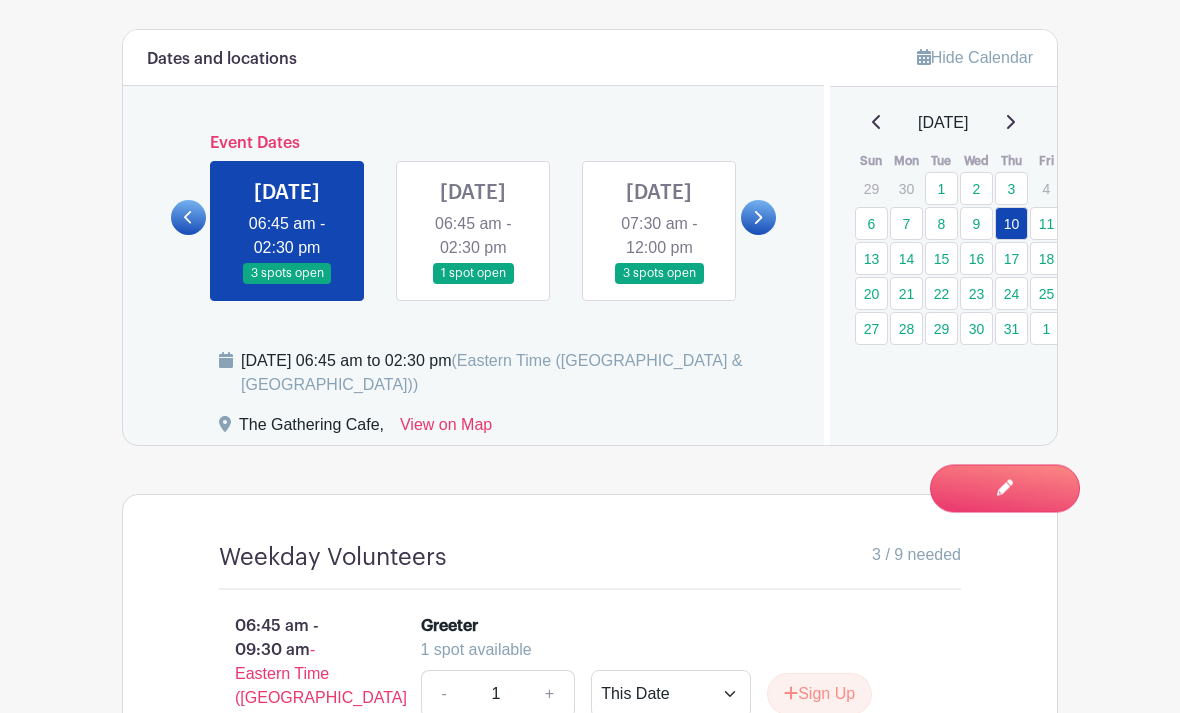 click at bounding box center [659, 285] 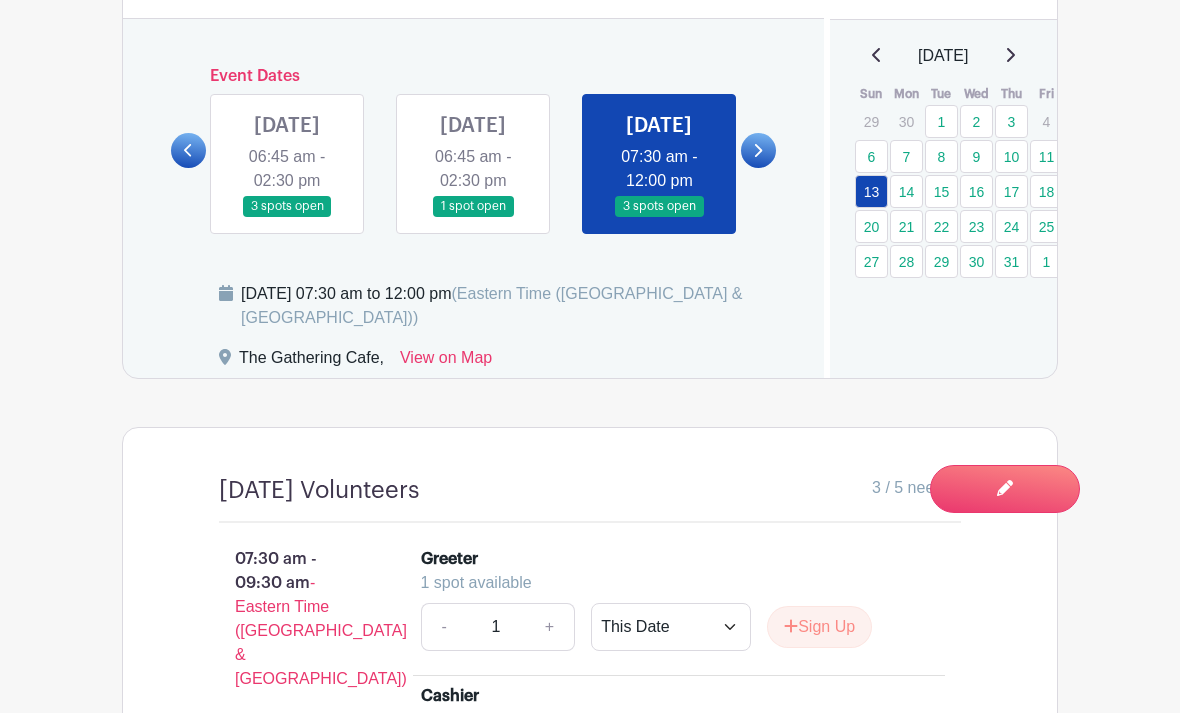 scroll, scrollTop: 1273, scrollLeft: 0, axis: vertical 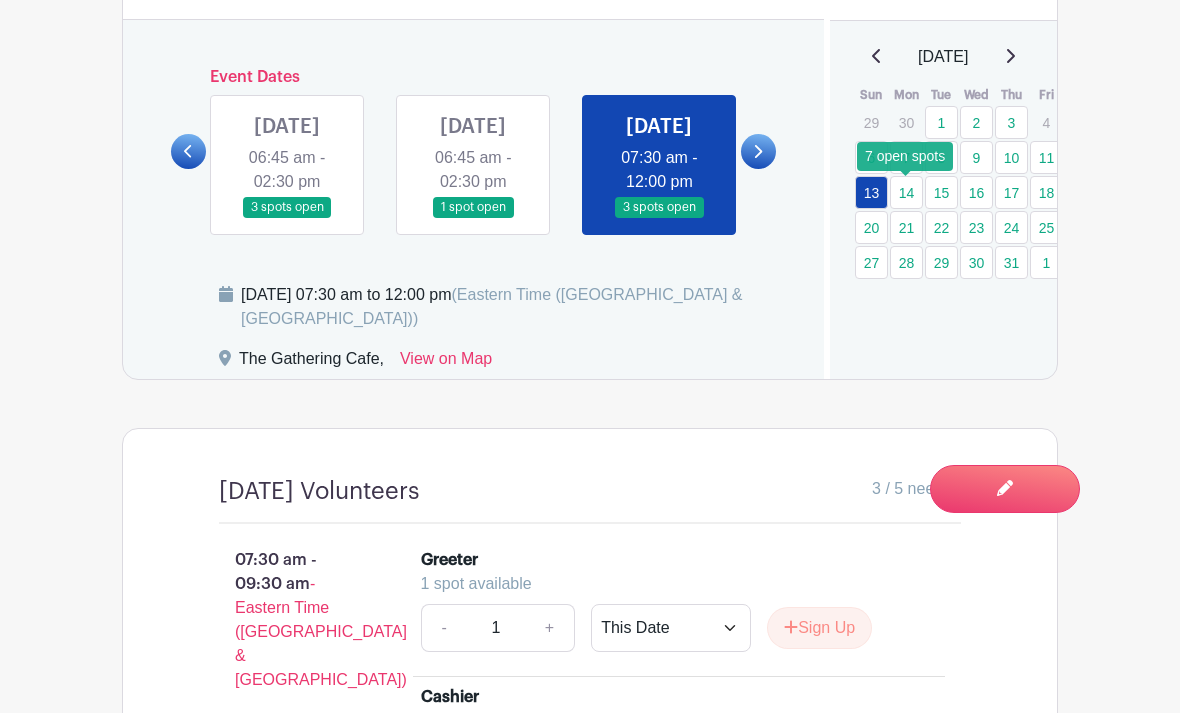 click on "14" at bounding box center [906, 192] 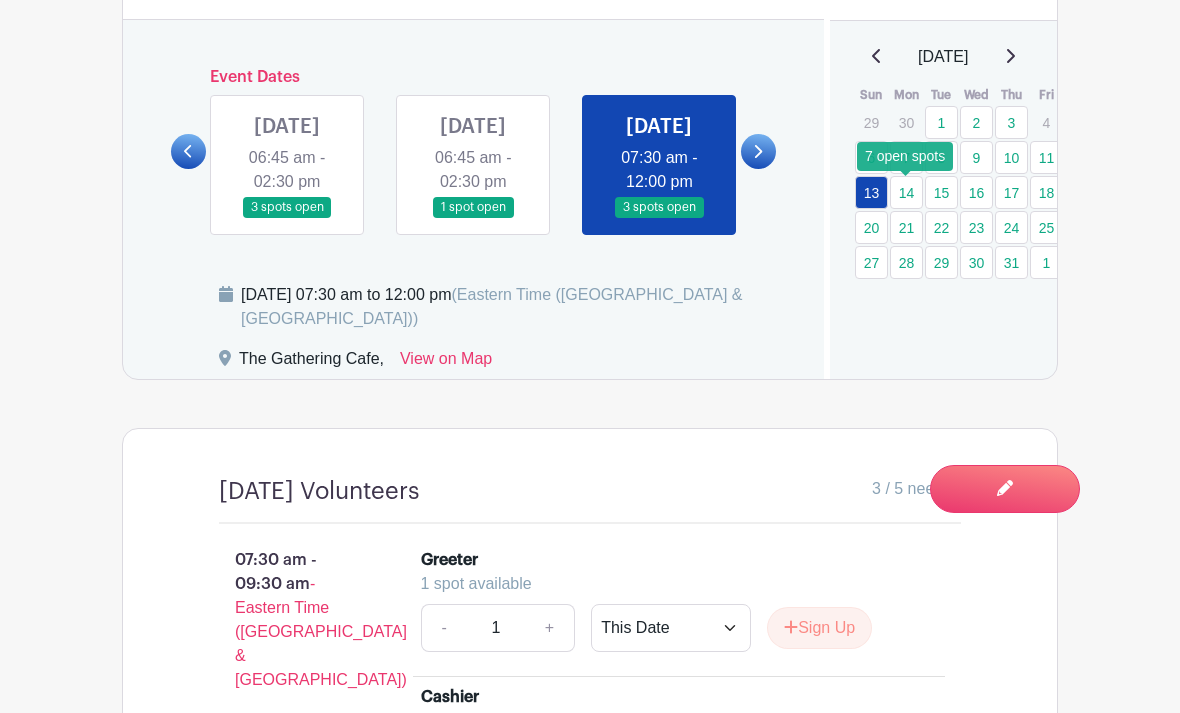 click on "14" at bounding box center (906, 192) 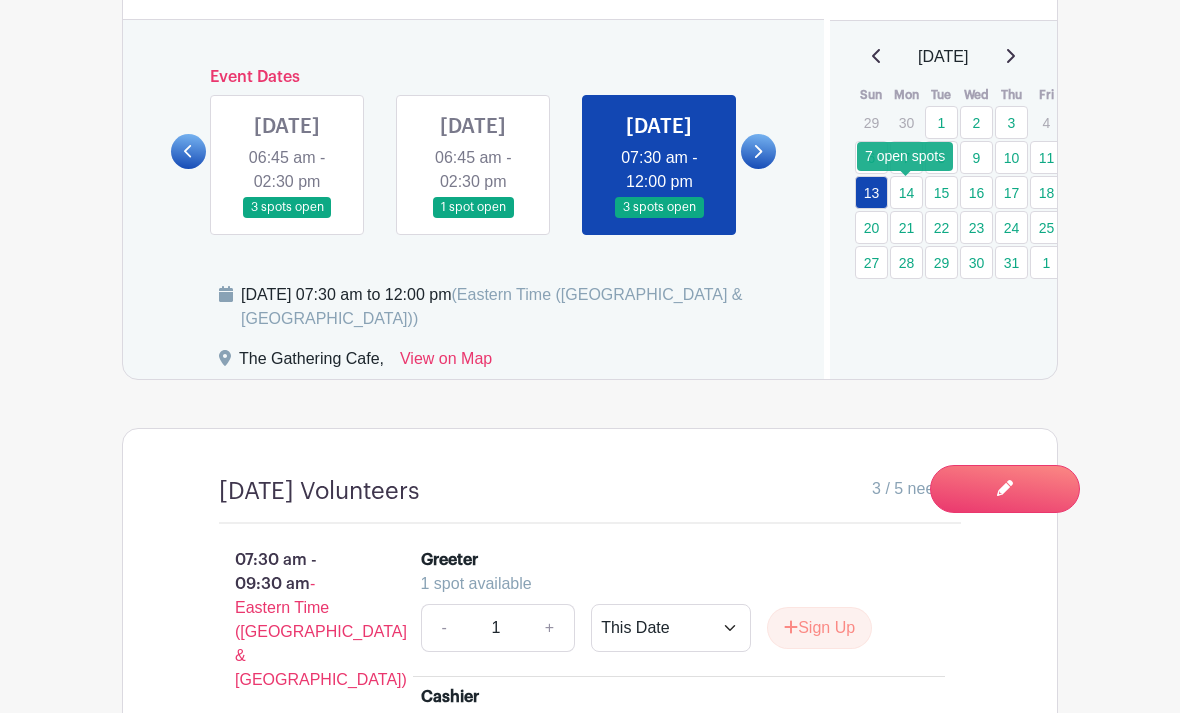 click on "14" at bounding box center [906, 192] 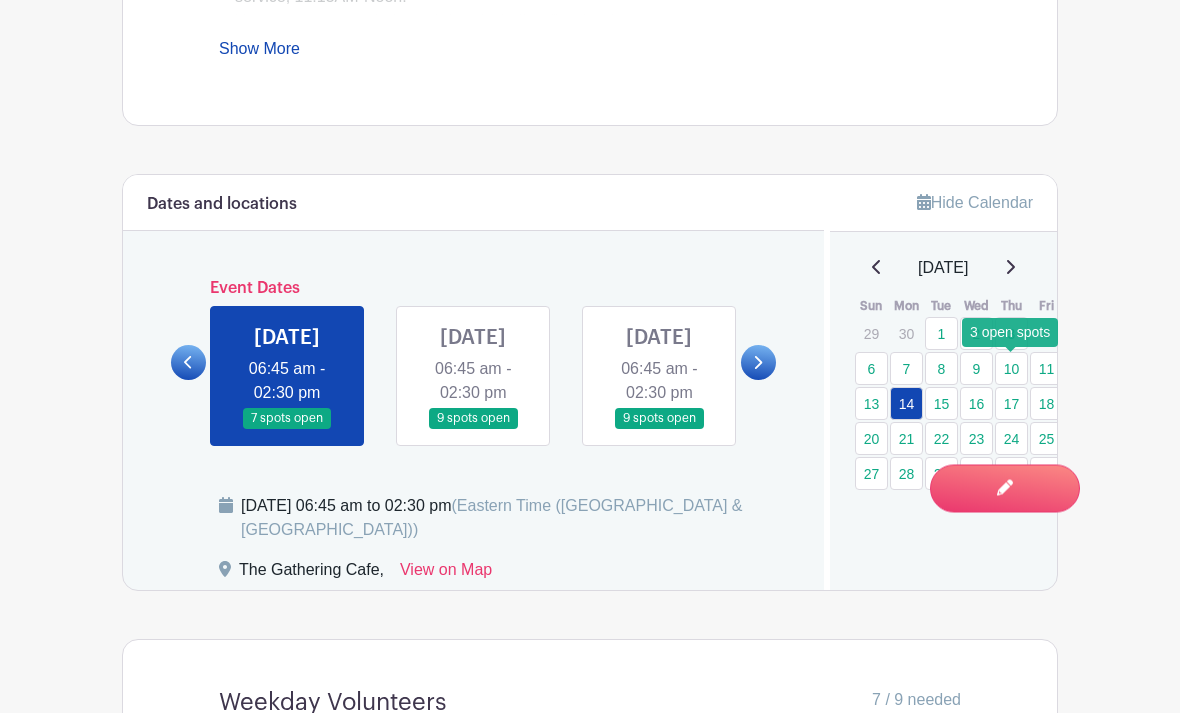 scroll, scrollTop: 1062, scrollLeft: 0, axis: vertical 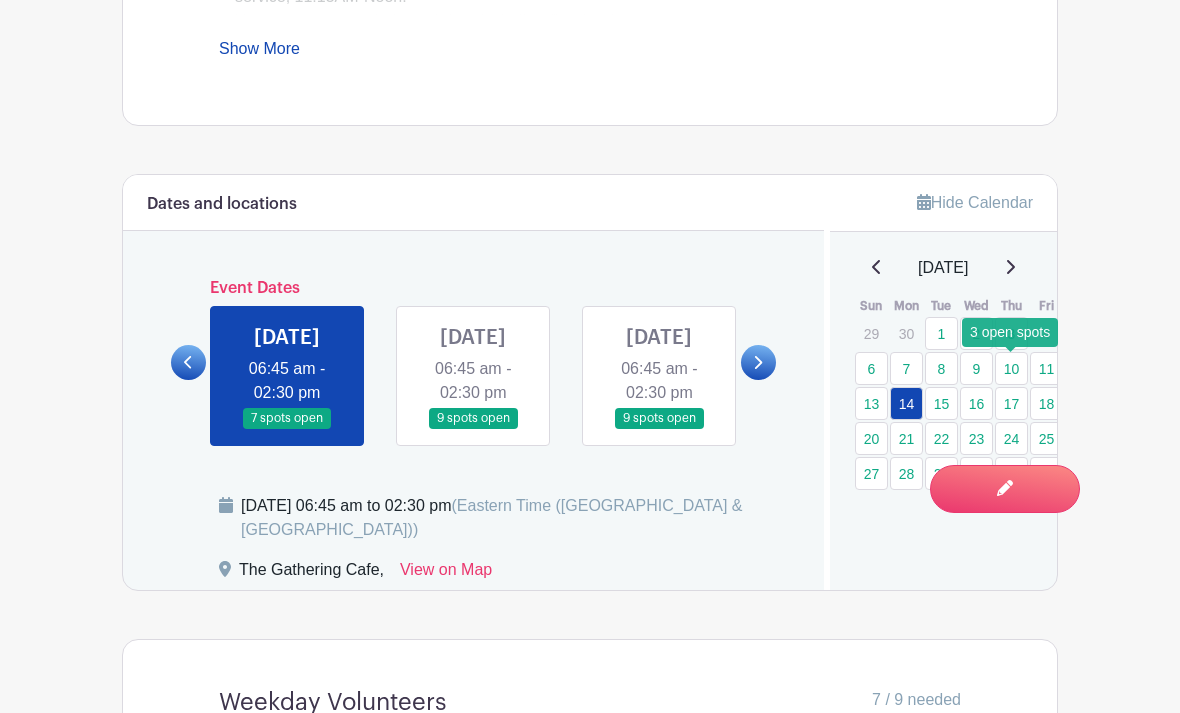 click on "10" at bounding box center [1011, 368] 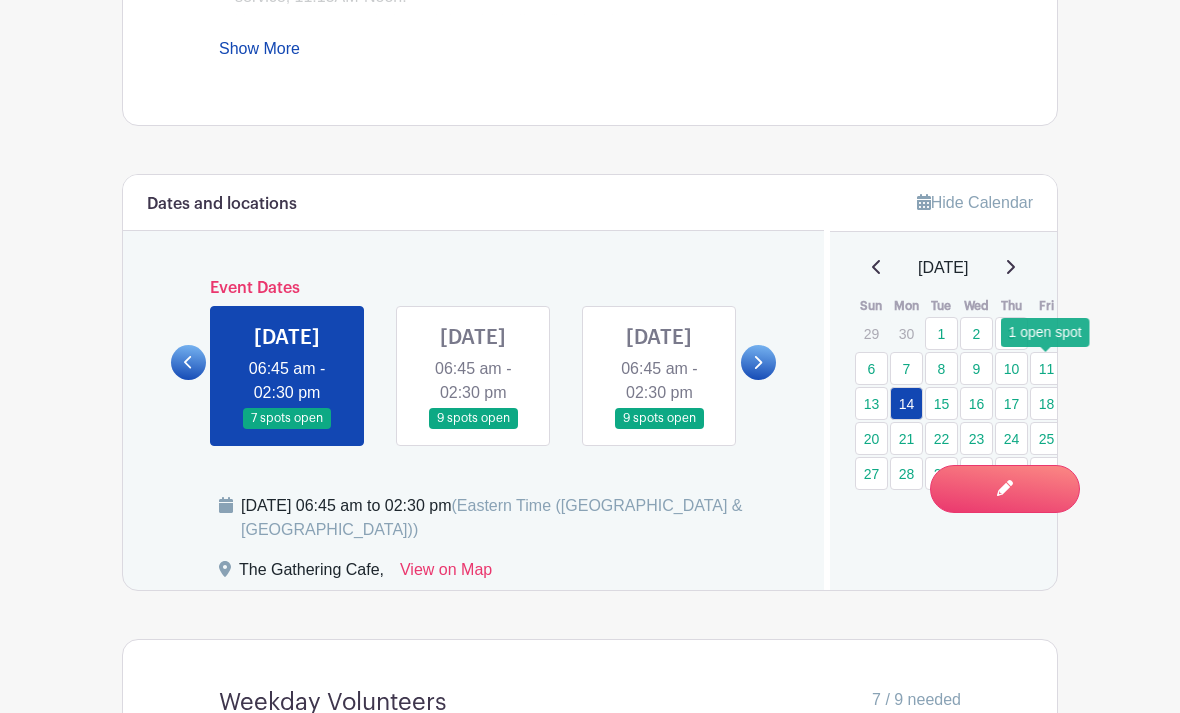 click on "11" at bounding box center [1046, 368] 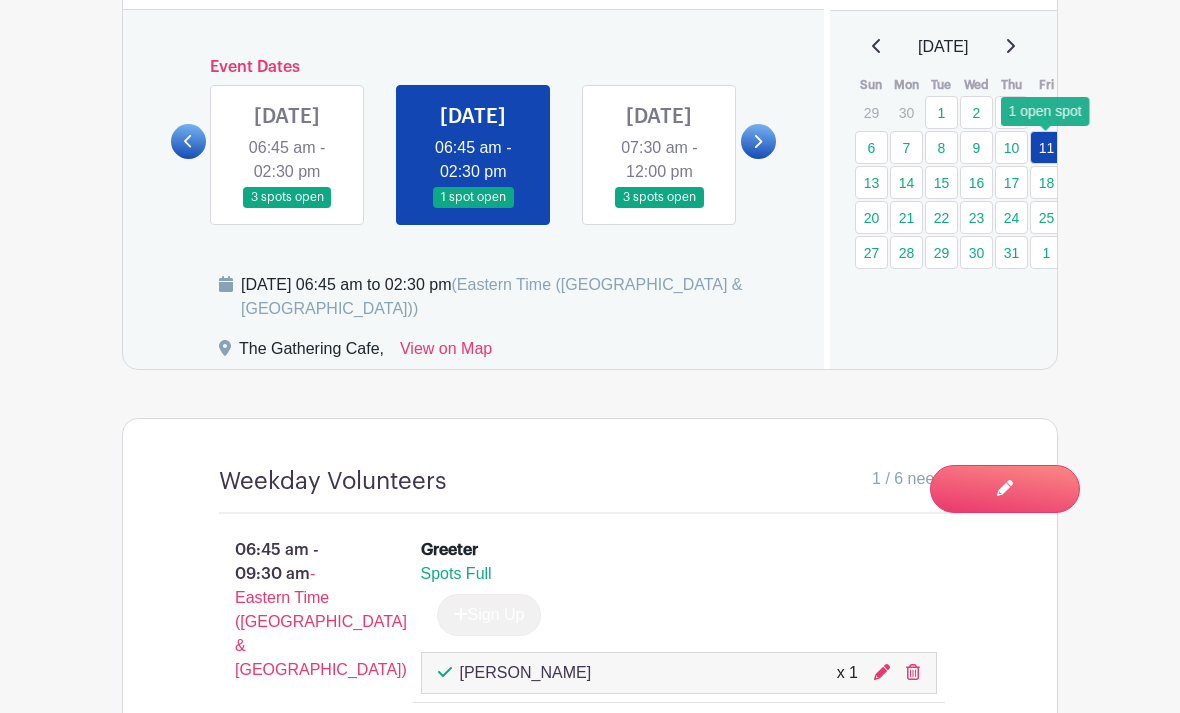 scroll, scrollTop: 1282, scrollLeft: 0, axis: vertical 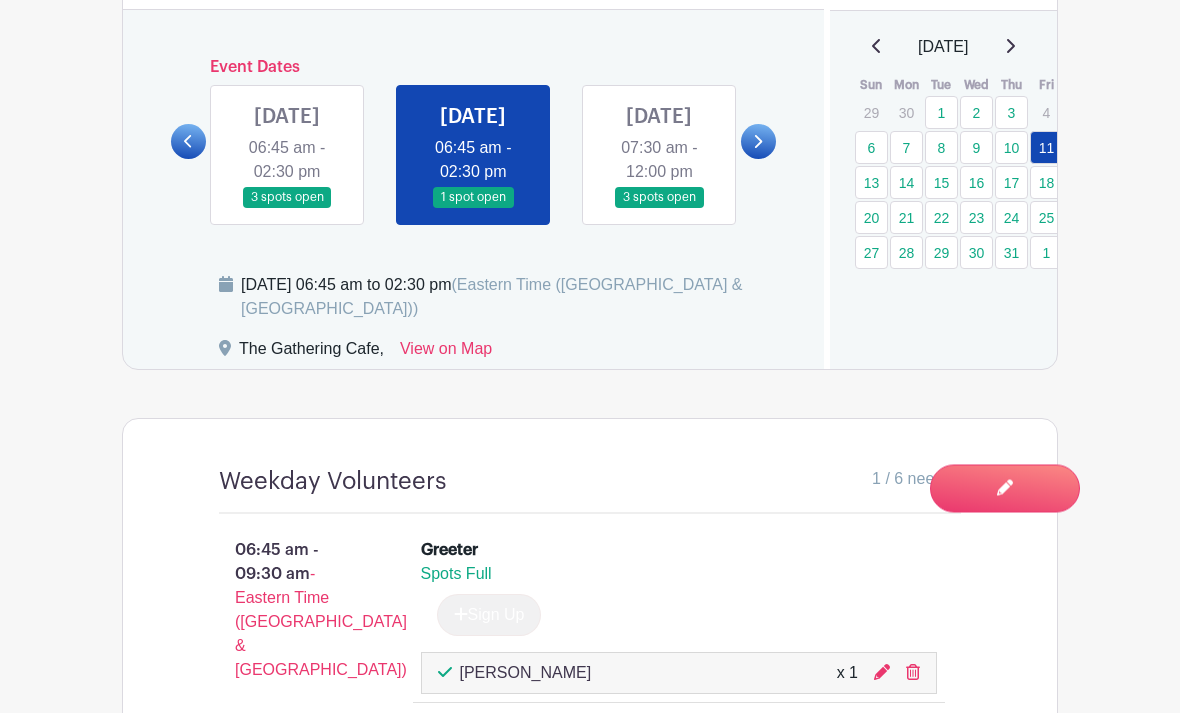 click at bounding box center [287, 209] 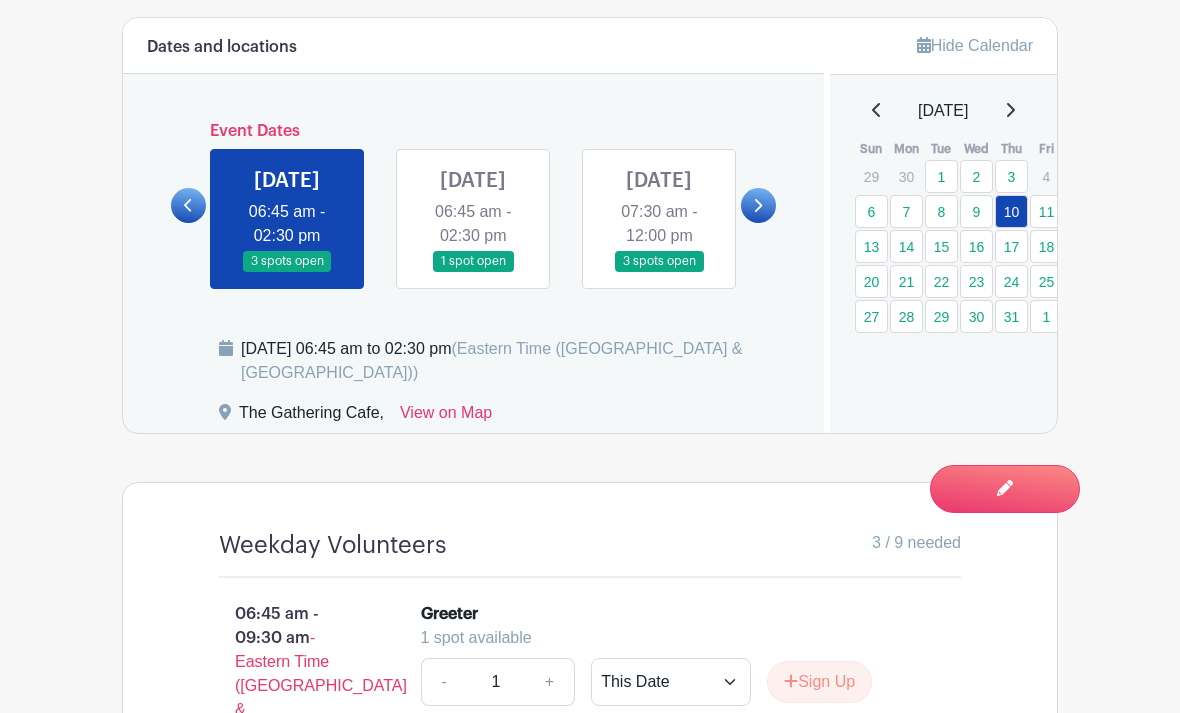 scroll, scrollTop: 1218, scrollLeft: 0, axis: vertical 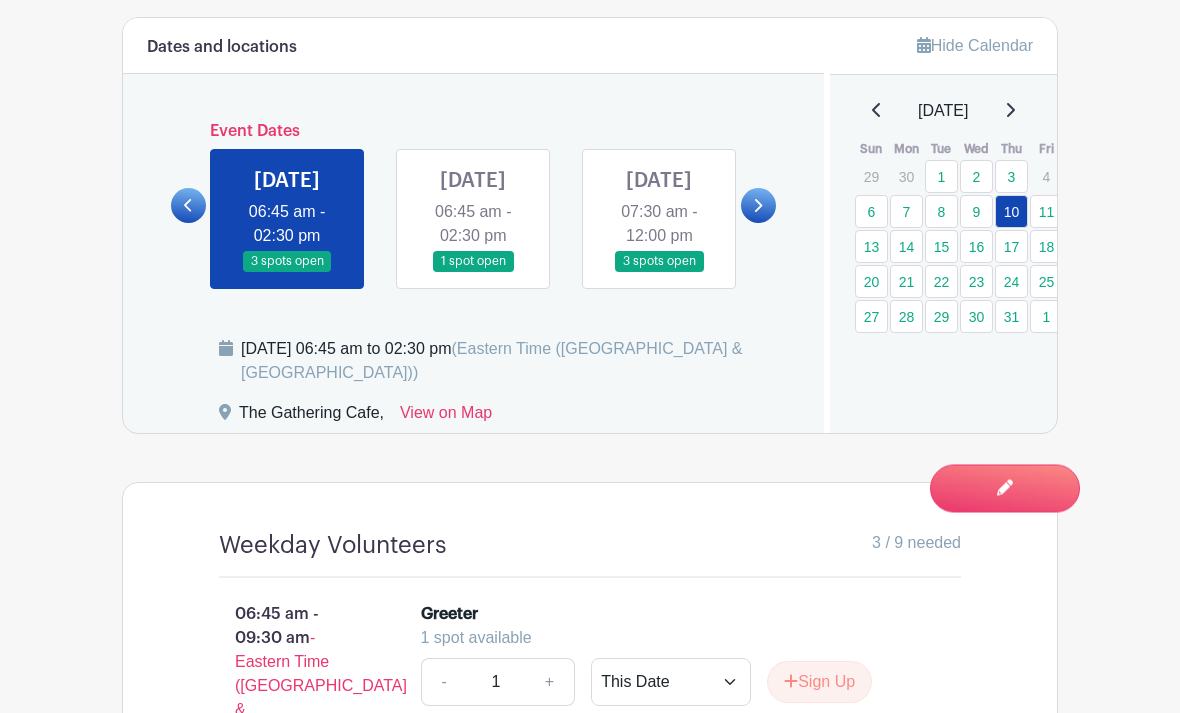 click at bounding box center (473, 273) 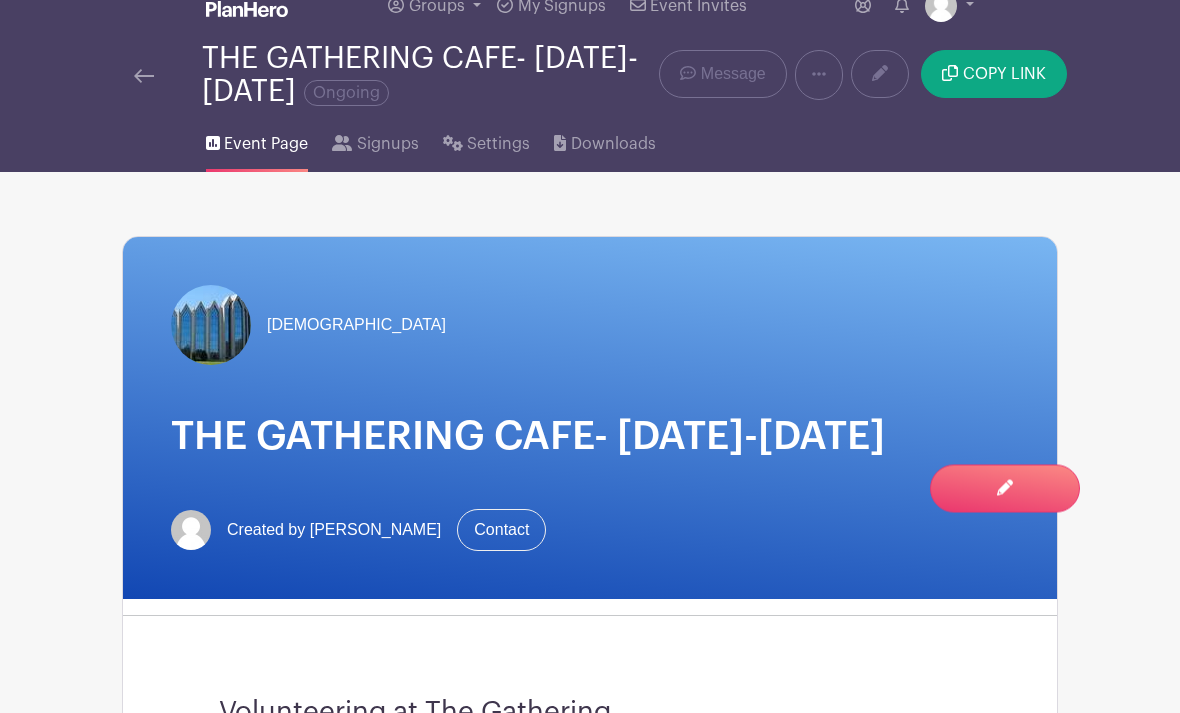 scroll, scrollTop: 0, scrollLeft: 0, axis: both 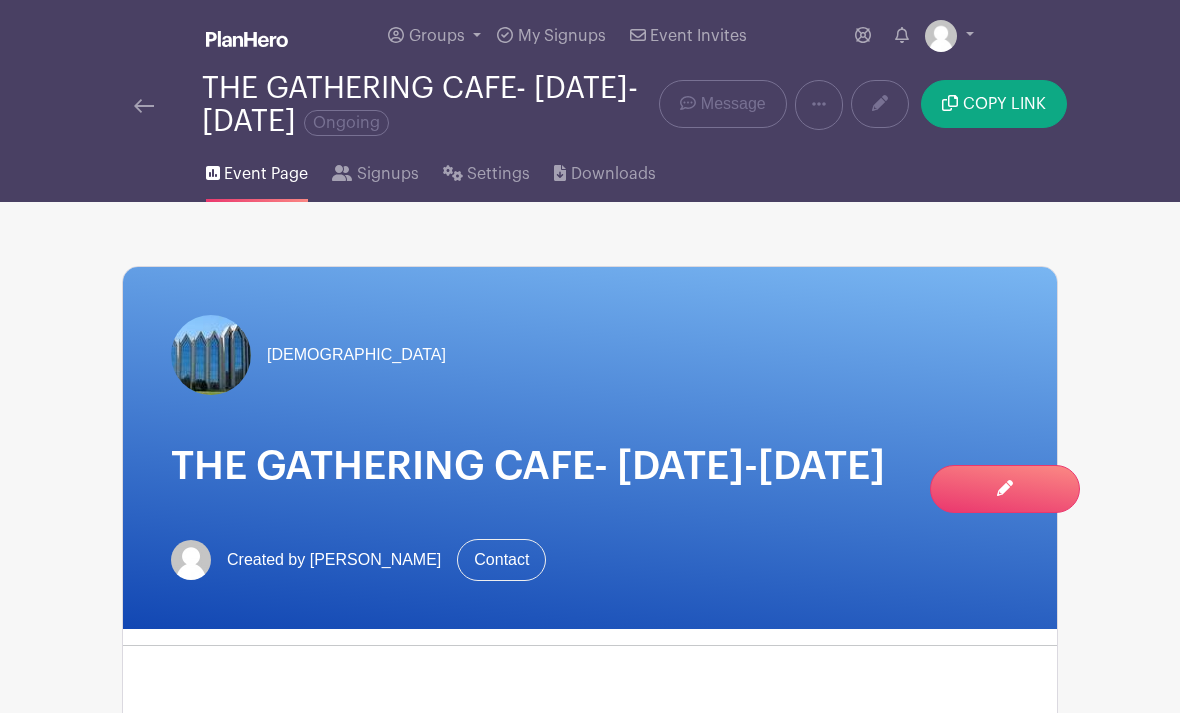 click at bounding box center [941, 36] 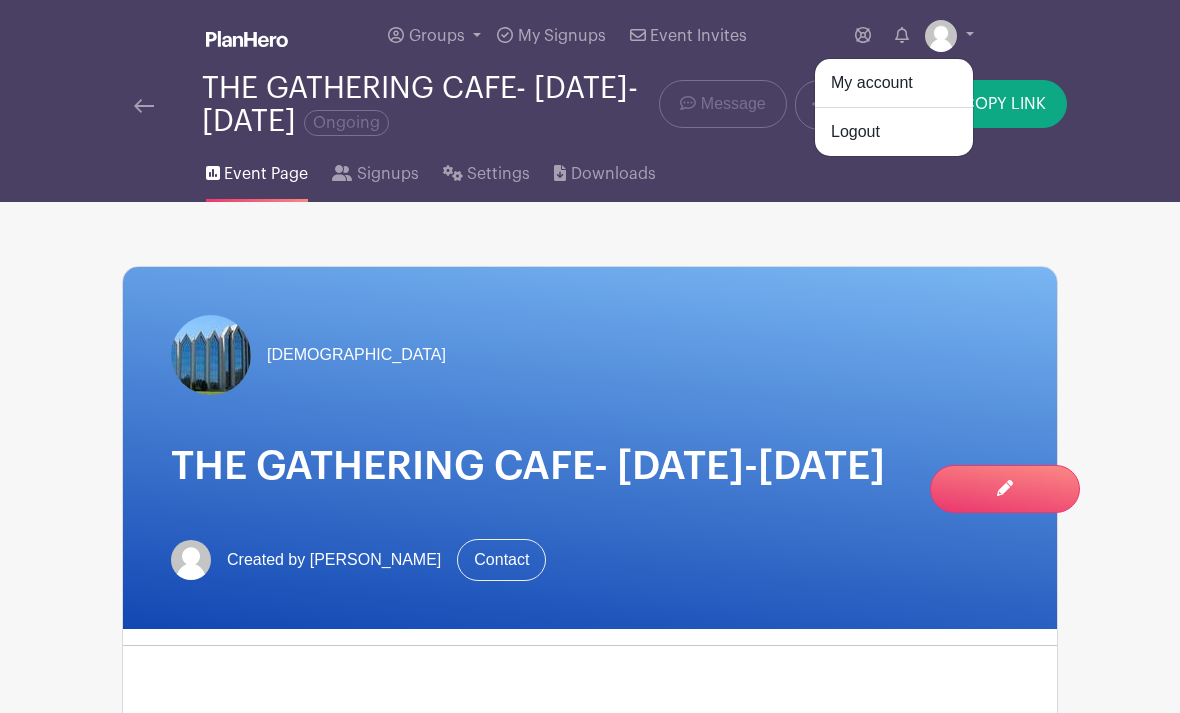 click on "Logout" at bounding box center (894, 132) 